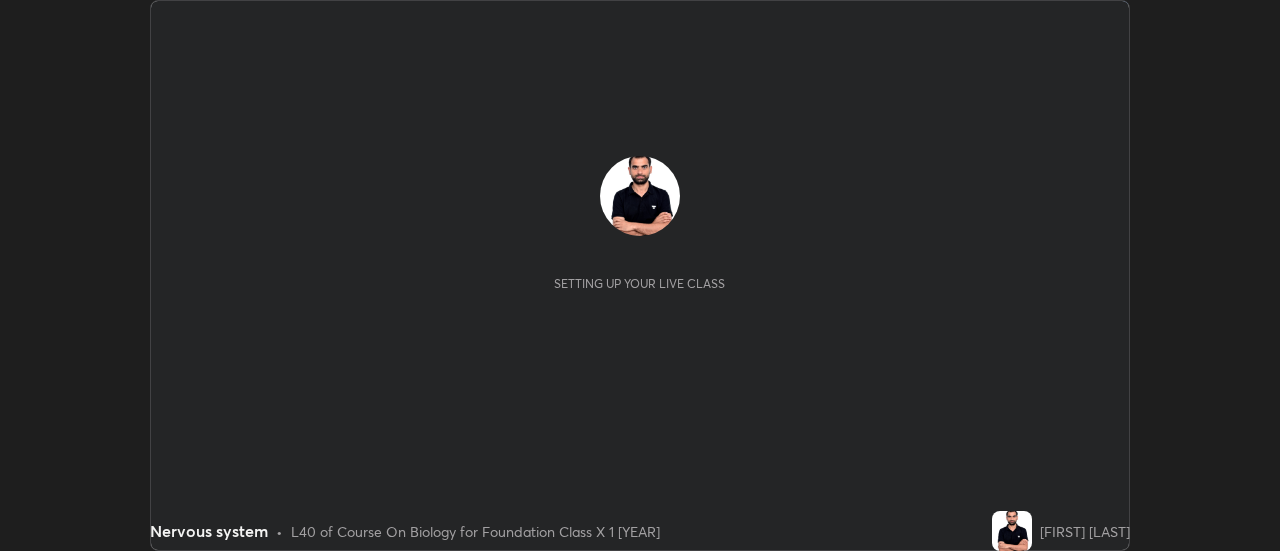 scroll, scrollTop: 0, scrollLeft: 0, axis: both 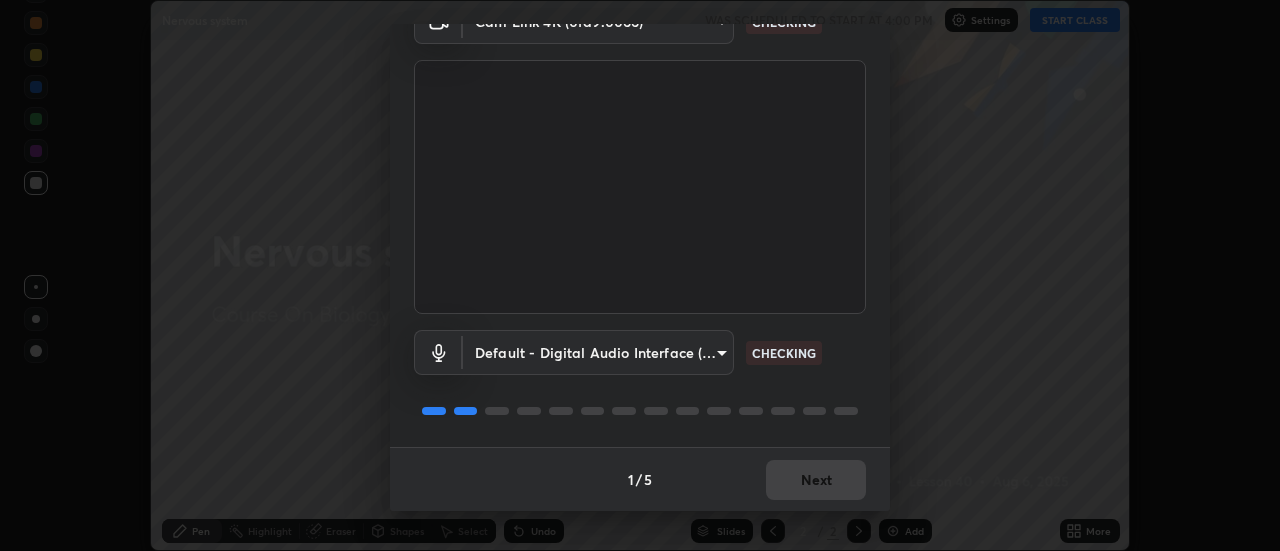 click on "Erase all Nervous system WAS SCHEDULED TO START AT 4:00 PM Settings START CLASS Setting up your live class Nervous system • L40 of Course On Biology for Foundation Class X 1 [YEAR] [FIRST] [LAST] Pen Highlight Eraser Shapes Select Undo Slides 2 / 2 Add More Enable hand raising Enable raise hand to speak to learners. Once enabled, chat will be turned off temporarily. Enable x No doubts shared Encourage your learners to ask a doubt for better clarity Report an issue Reason for reporting Buffering Chat not working Audio - Video sync issue Educator video quality low ​ Attach an image Report Media settings Cam Link 4K (0fd9:0066) 4ecb8a3a6a0f49c05c702d8500a9e100fbeb28266457e7719a8d9868381346f1 CHECKING Default - Digital Audio Interface (Cam Link 4K) default CHECKING 1 / 5 Next" at bounding box center (640, 275) 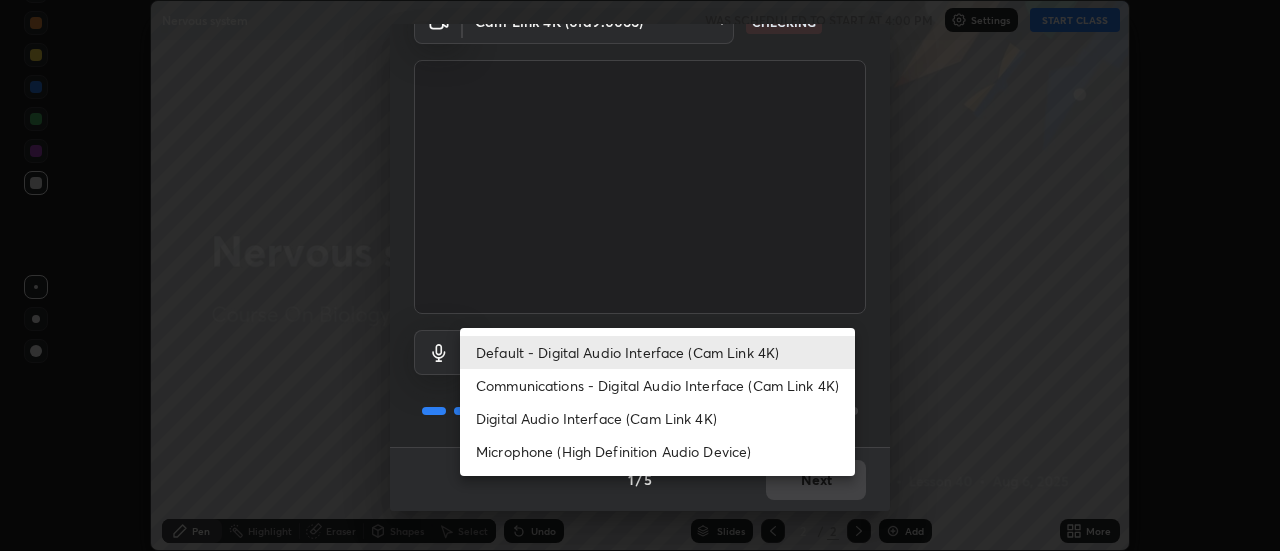 click on "Communications - Digital Audio Interface (Cam Link 4K)" at bounding box center [657, 385] 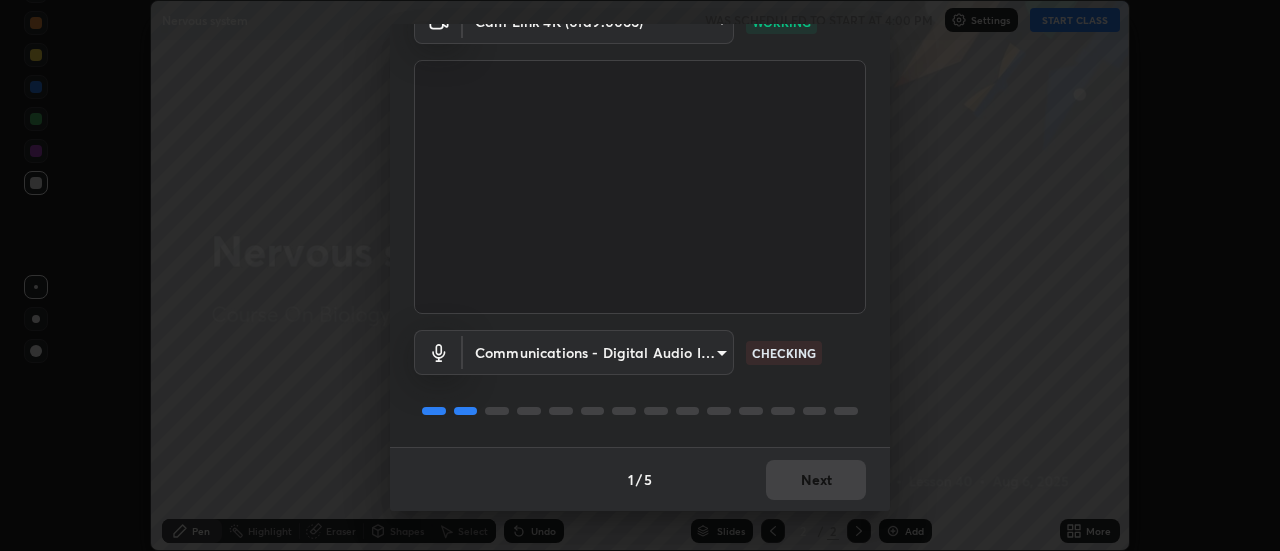 click on "Erase all Nervous system WAS SCHEDULED TO START AT 4:00 PM Settings START CLASS Setting up your live class Nervous system • L40 of Course On Biology for Foundation Class X 1 [YEAR] [FIRST] [LAST] Pen Highlight Eraser Shapes Select Undo Slides 2 / 2 Add More Enable hand raising Enable raise hand to speak to learners. Once enabled, chat will be turned off temporarily. Enable x No doubts shared Encourage your learners to ask a doubt for better clarity Report an issue Reason for reporting Buffering Chat not working Audio - Video sync issue Educator video quality low ​ Attach an image Report Media settings Cam Link 4K (0fd9:0066) 4ecb8a3a6a0f49c05c702d8500a9e100fbeb28266457e7719a8d9868381346f1 WORKING Communications - Digital Audio Interface (Cam Link 4K) communications CHECKING 1 / 5 Next" at bounding box center [640, 275] 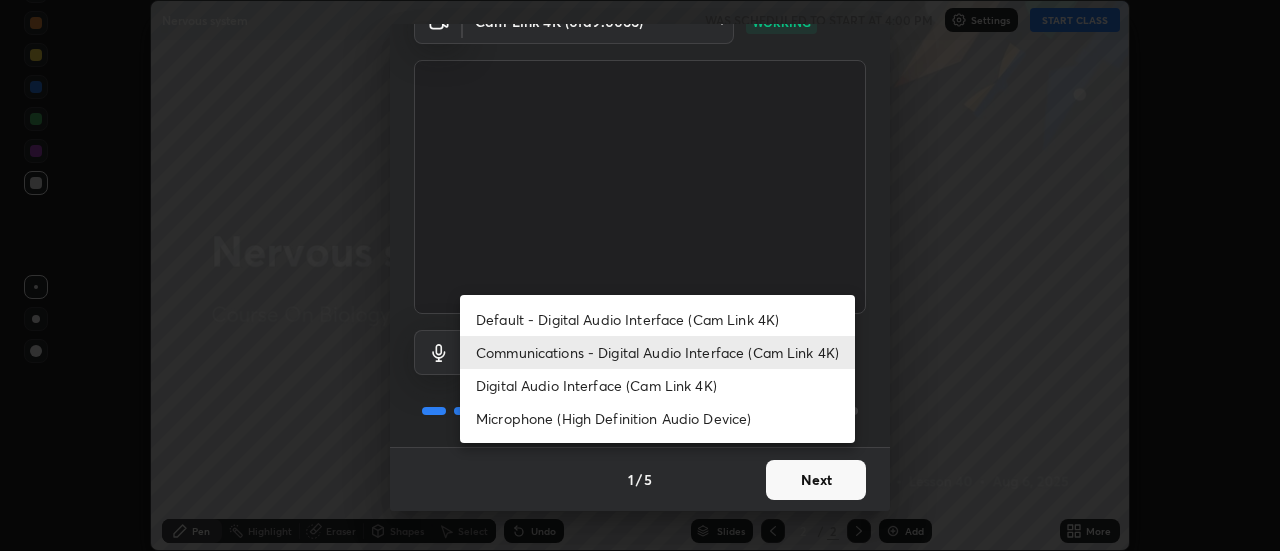 click on "Default - Digital Audio Interface (Cam Link 4K)" at bounding box center [657, 319] 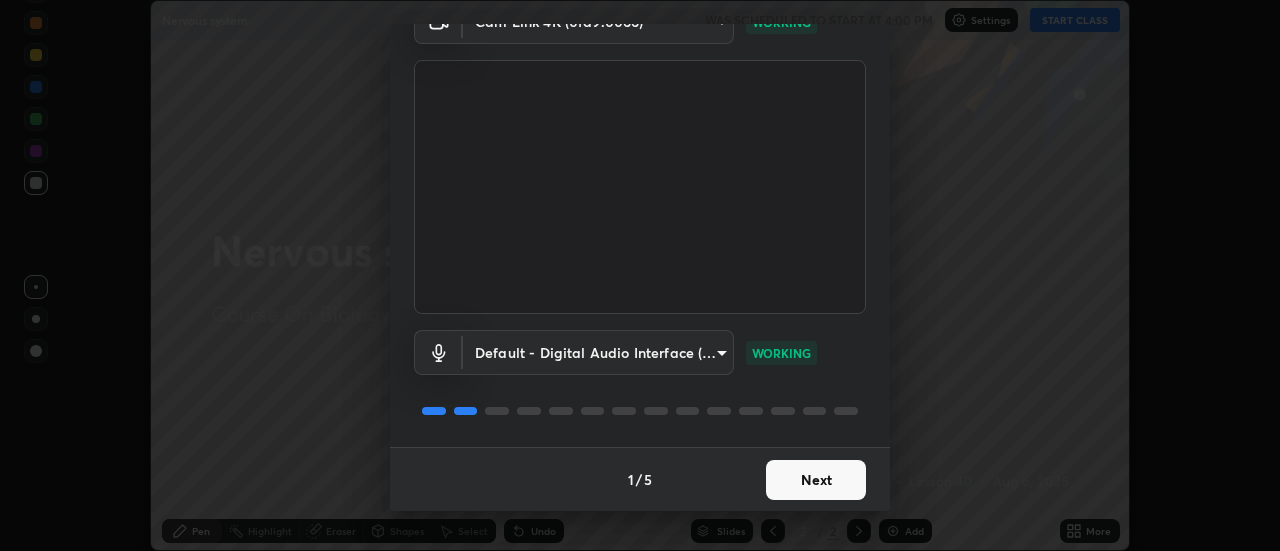 click on "Next" at bounding box center [816, 480] 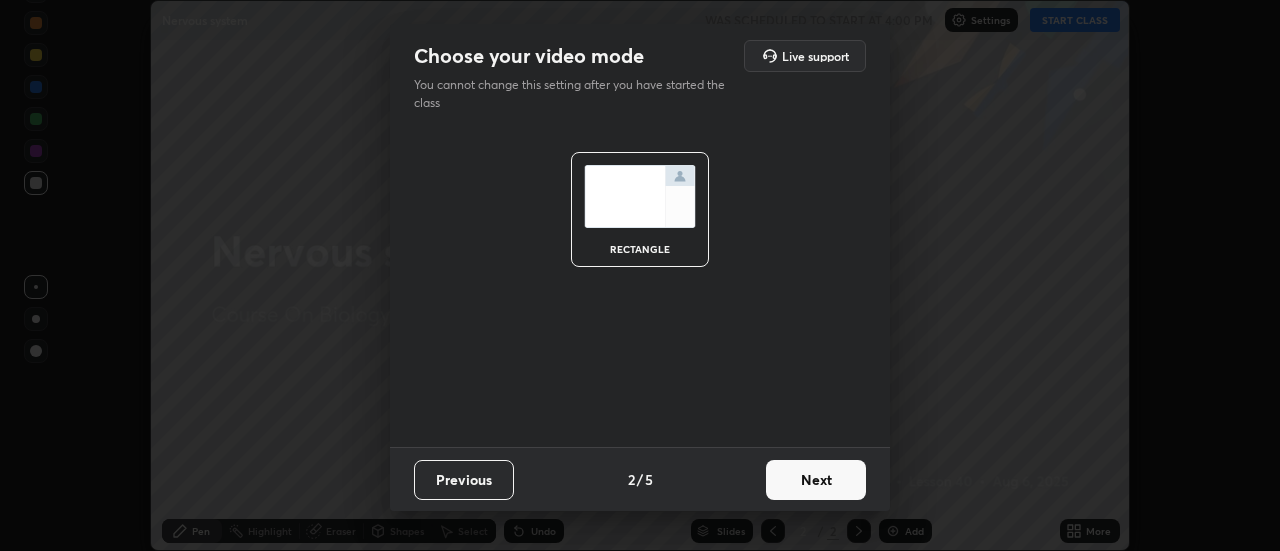 scroll, scrollTop: 0, scrollLeft: 0, axis: both 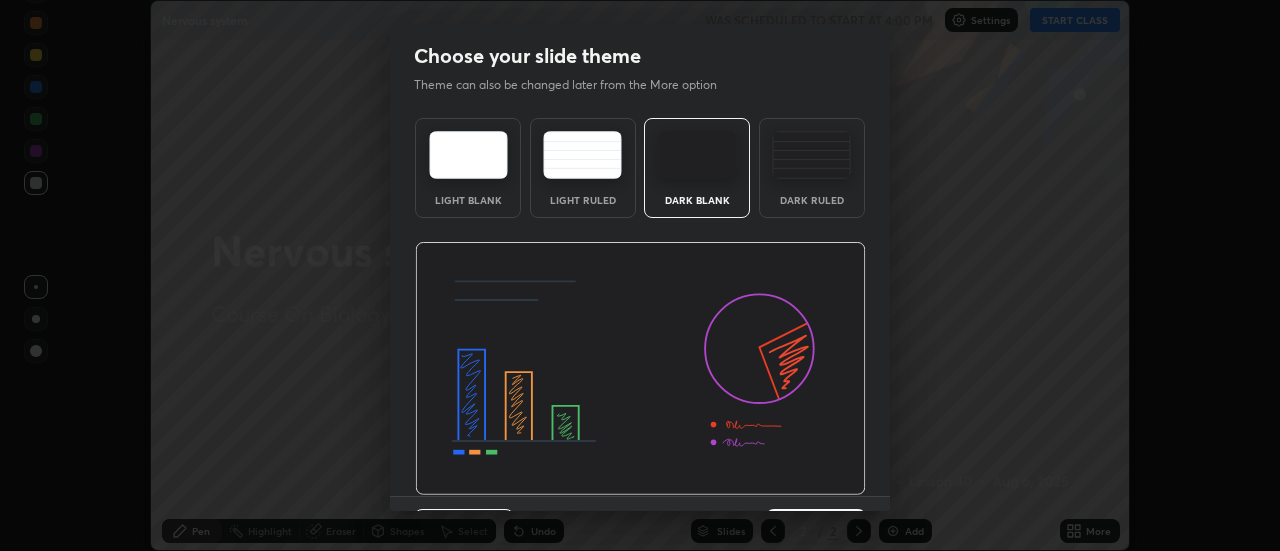click at bounding box center [640, 369] 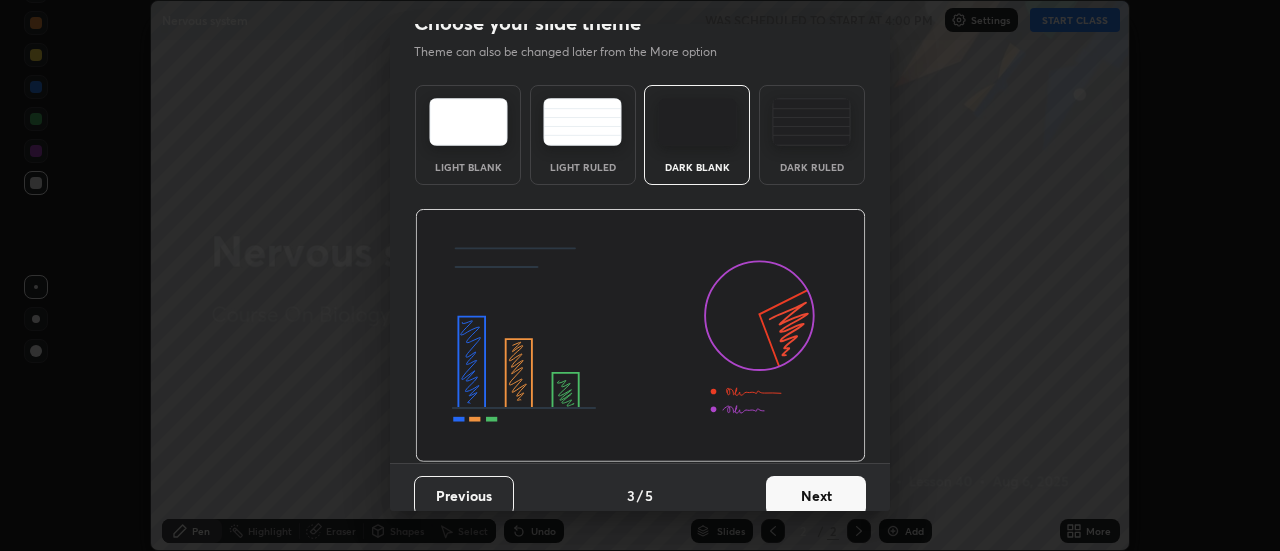 scroll, scrollTop: 36, scrollLeft: 0, axis: vertical 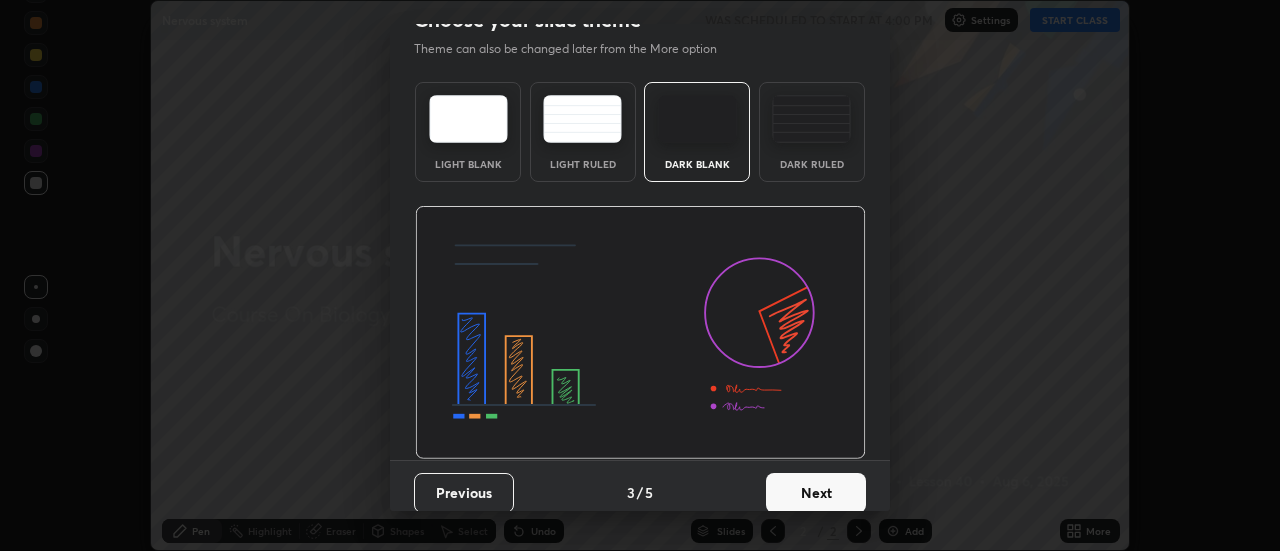 click on "Next" at bounding box center [816, 493] 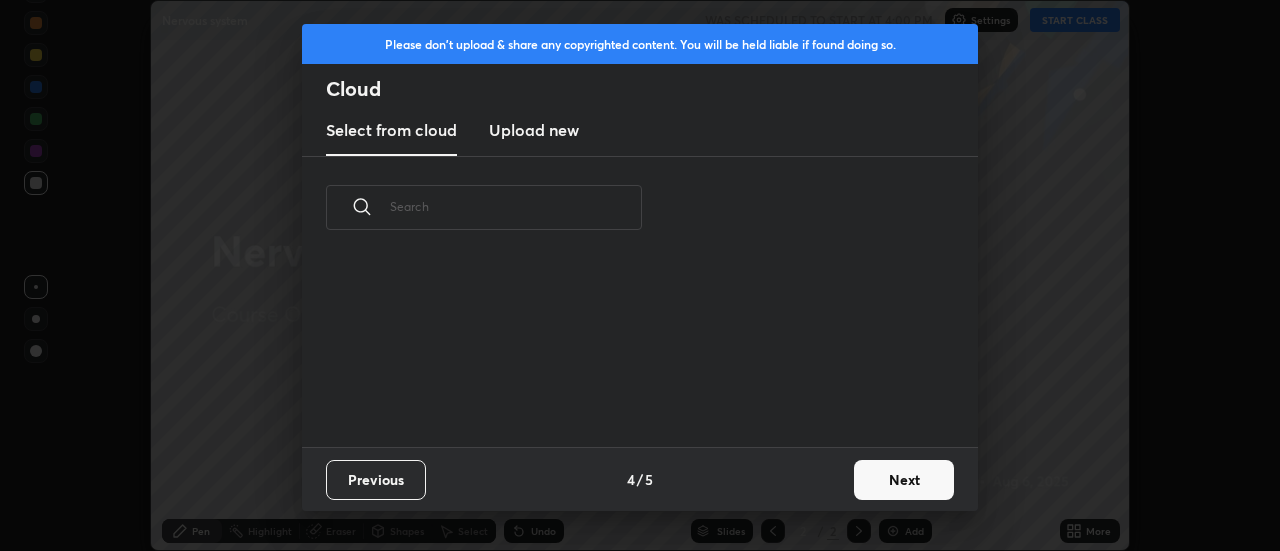 scroll, scrollTop: 7, scrollLeft: 11, axis: both 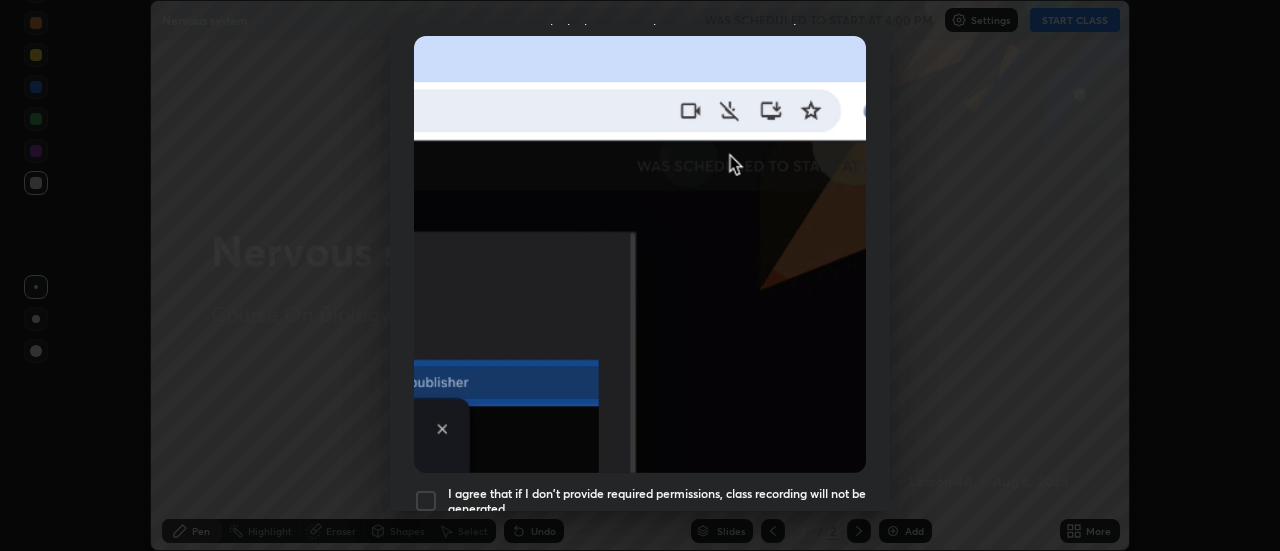 click on "I agree that if I don't provide required permissions, class recording will not be generated" at bounding box center [657, 501] 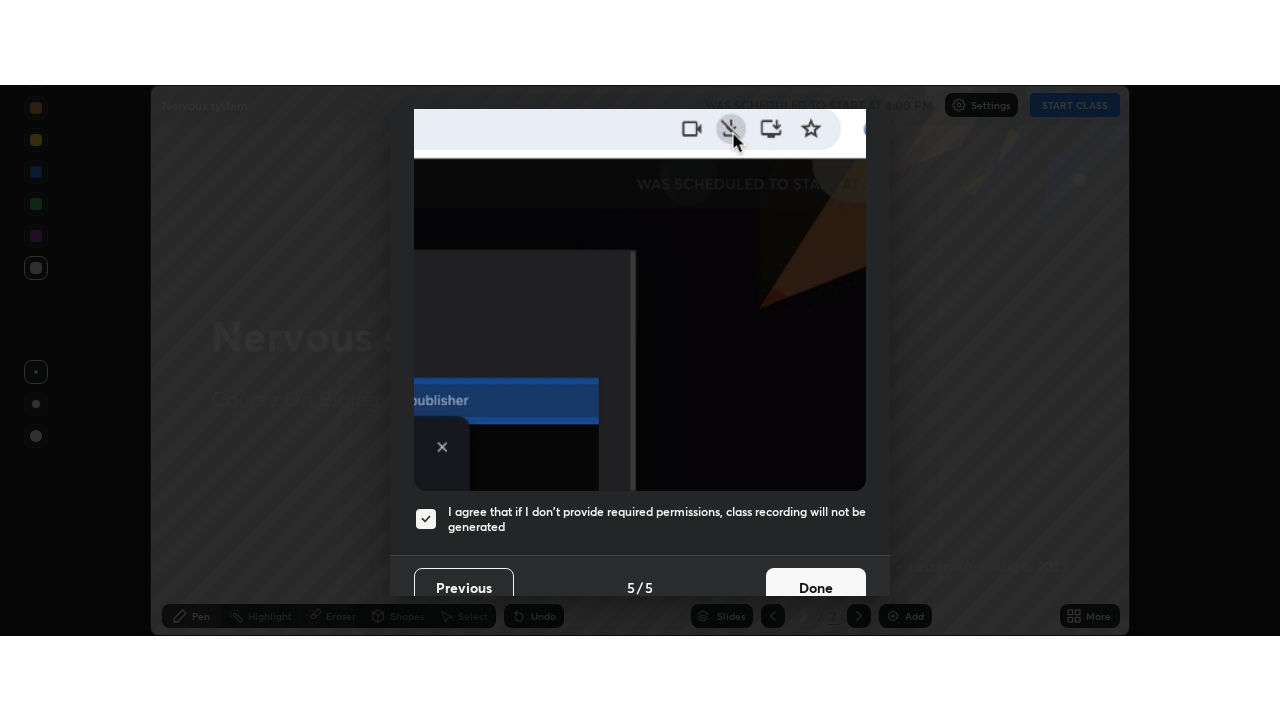 scroll, scrollTop: 513, scrollLeft: 0, axis: vertical 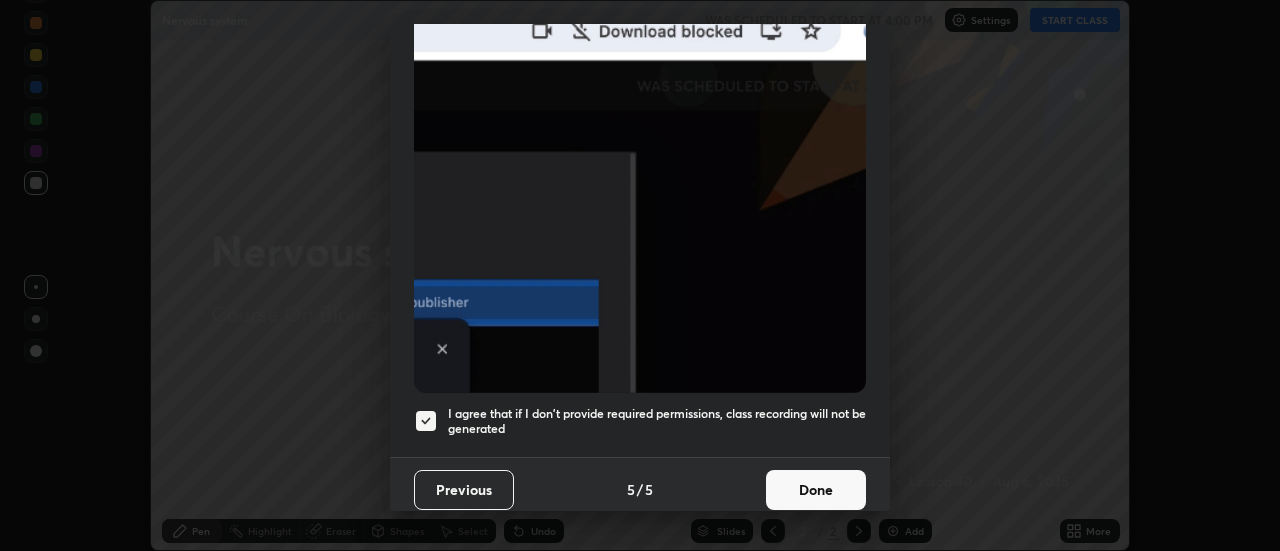 click on "Done" at bounding box center (816, 490) 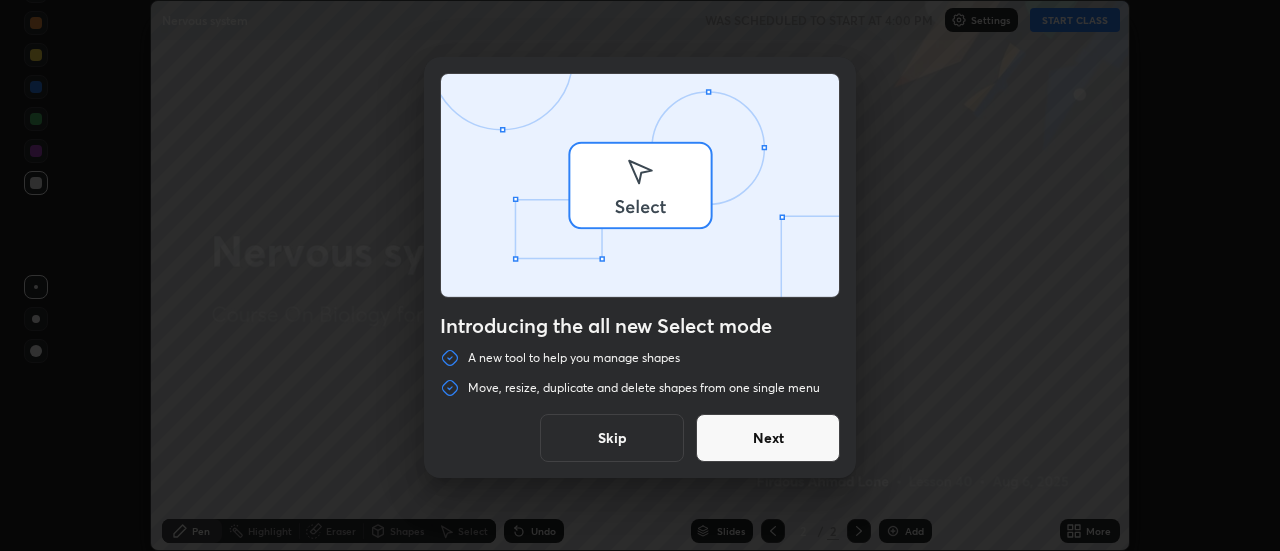 click on "Introducing the all new Select mode A new tool to help you manage shapes Move, resize, duplicate and delete shapes from one single menu Skip Next" at bounding box center [640, 275] 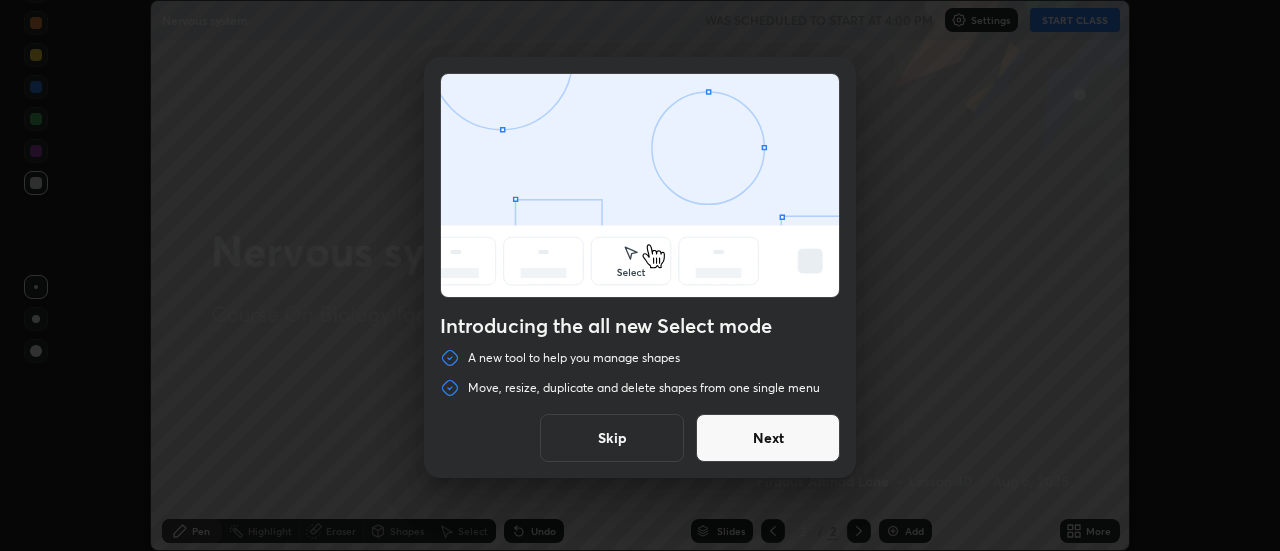 click on "Next" at bounding box center (768, 438) 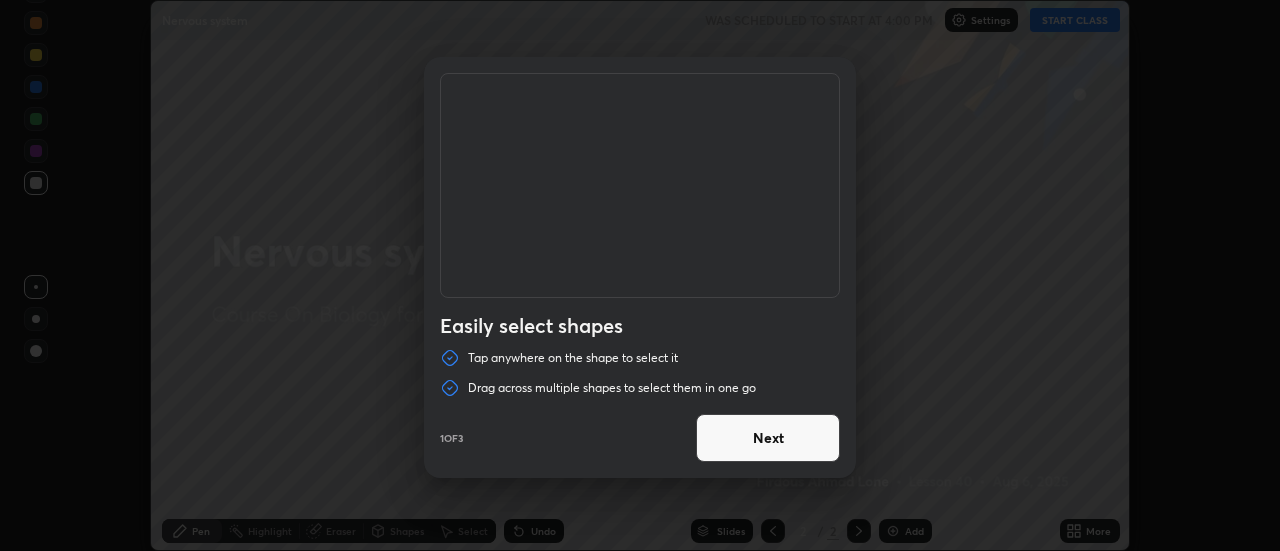 click on "Next" at bounding box center [768, 438] 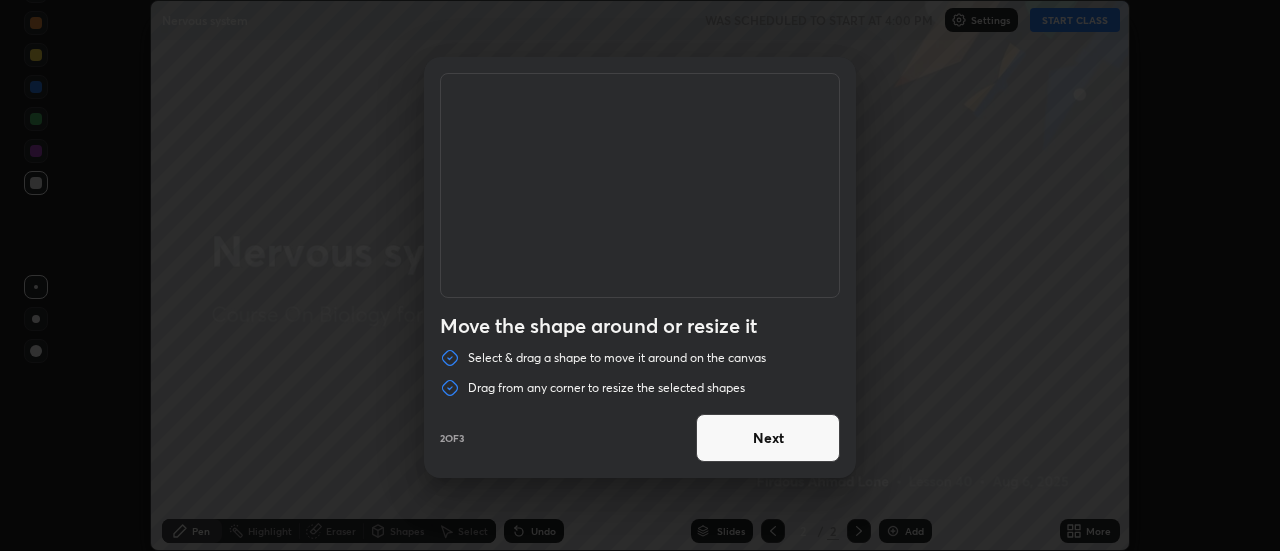 click on "Next" at bounding box center [768, 438] 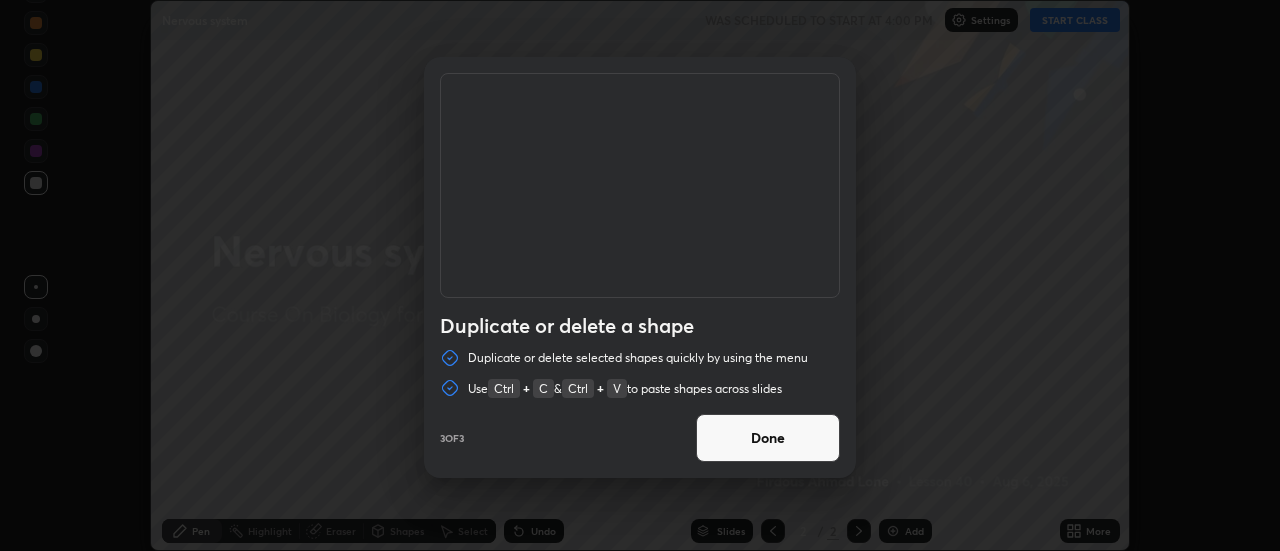 click on "Done" at bounding box center (768, 438) 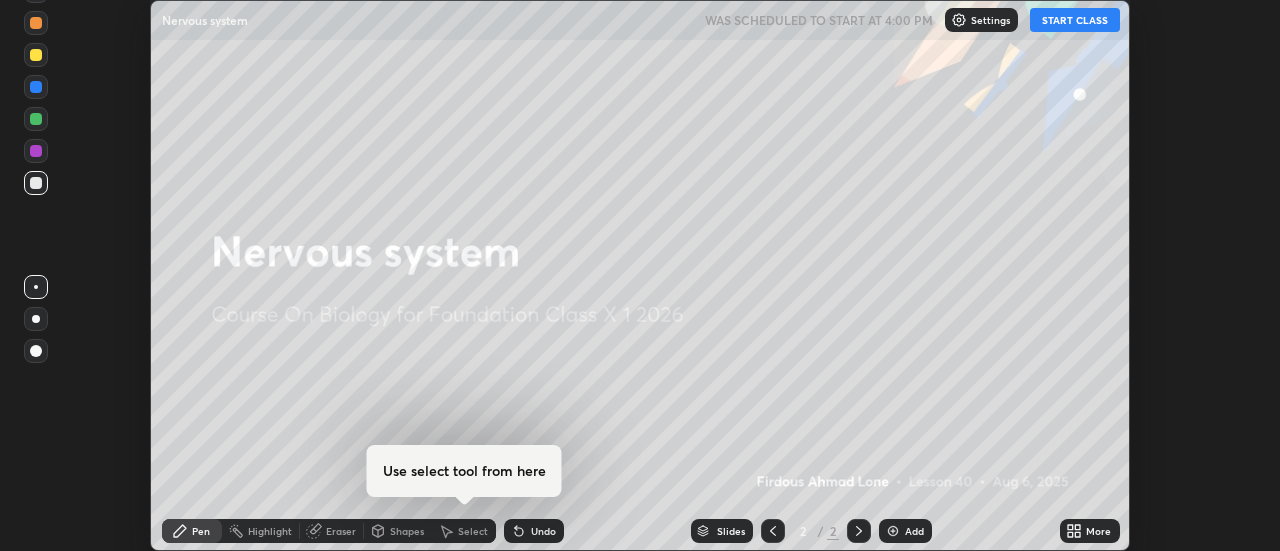 click on "START CLASS" at bounding box center (1075, 20) 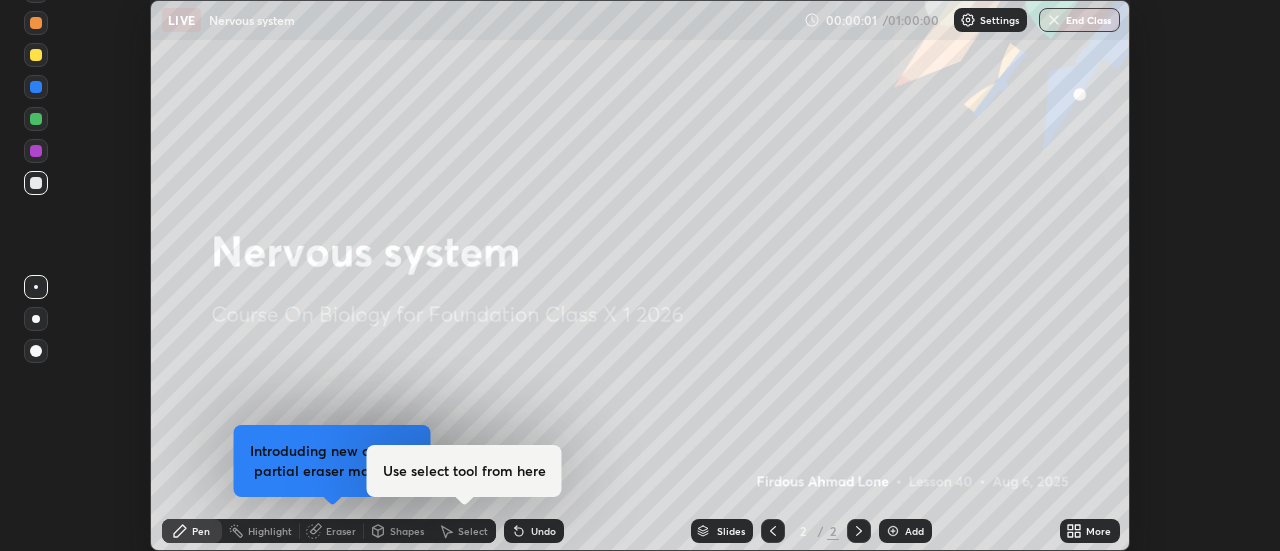 click on "More" at bounding box center [1098, 531] 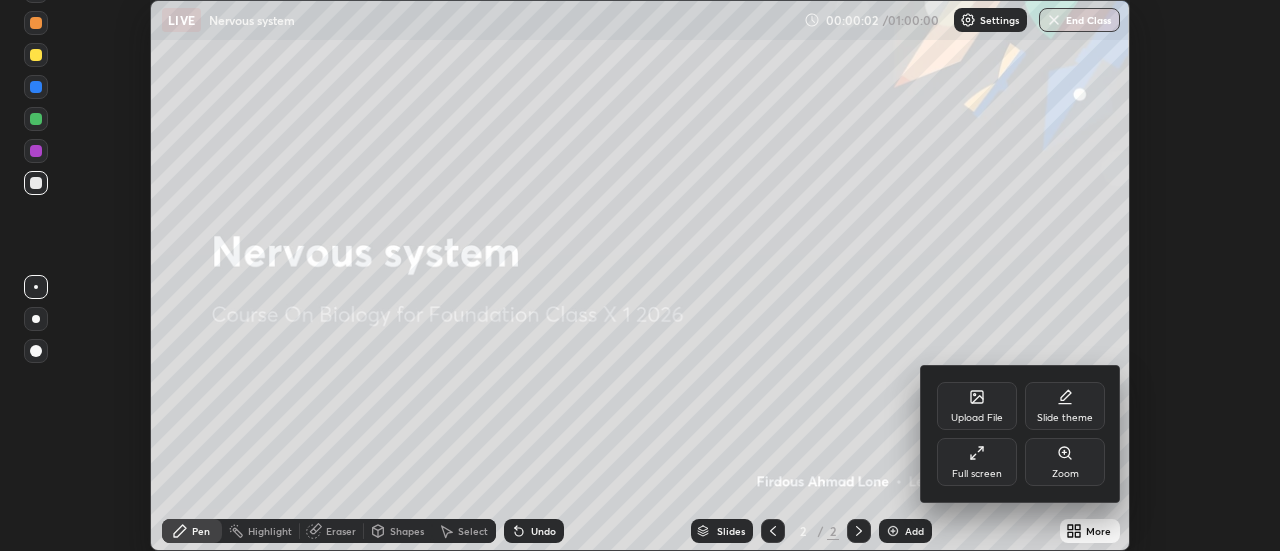 click on "Full screen" at bounding box center (977, 462) 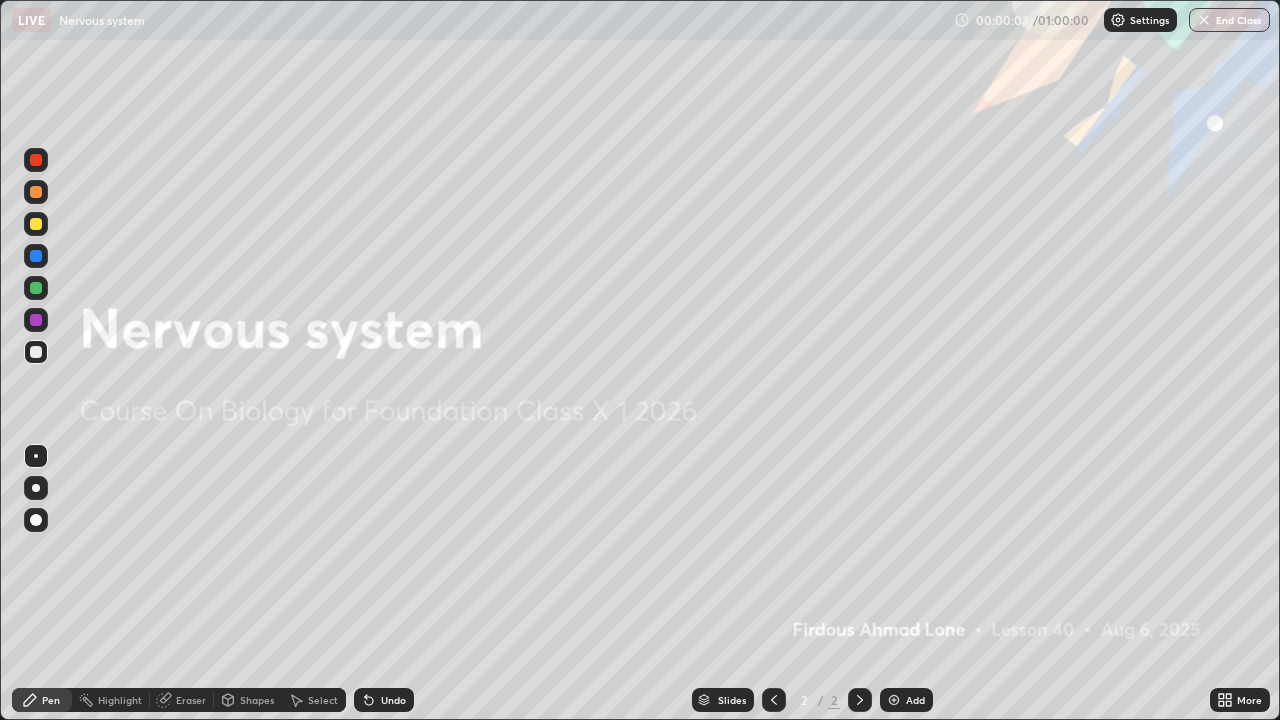 scroll, scrollTop: 99280, scrollLeft: 98720, axis: both 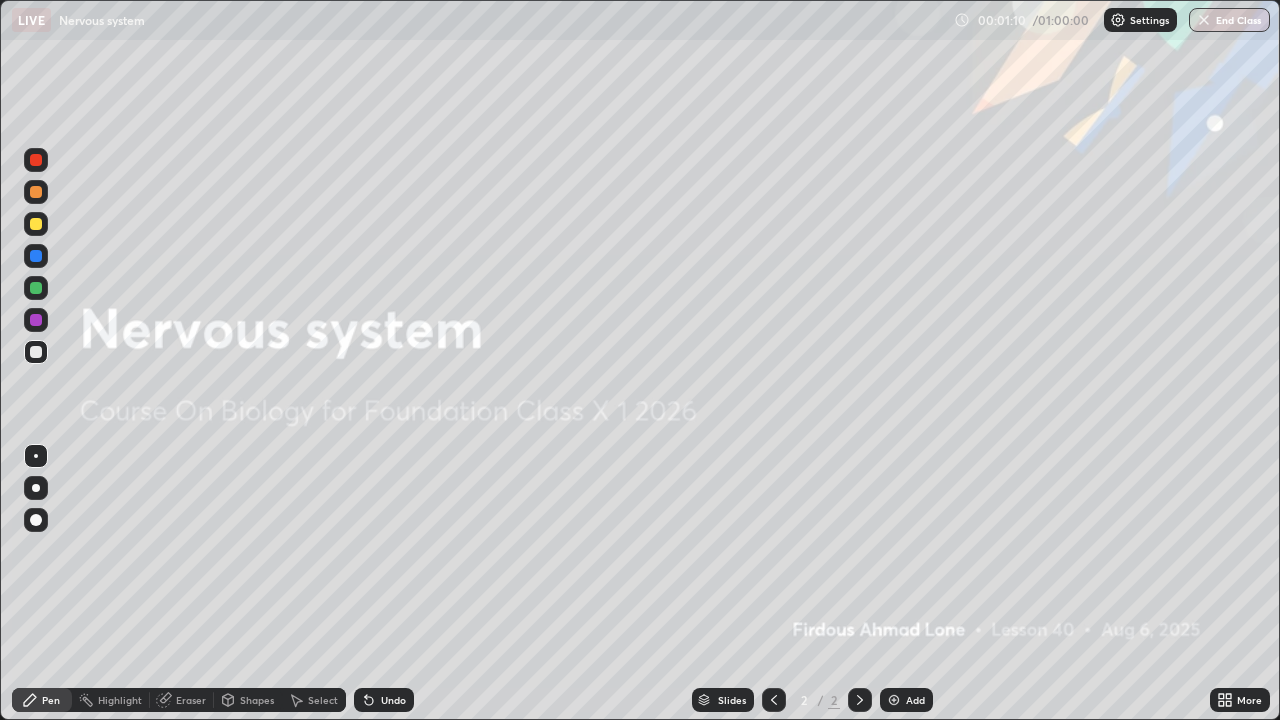 click on "Add" at bounding box center (906, 700) 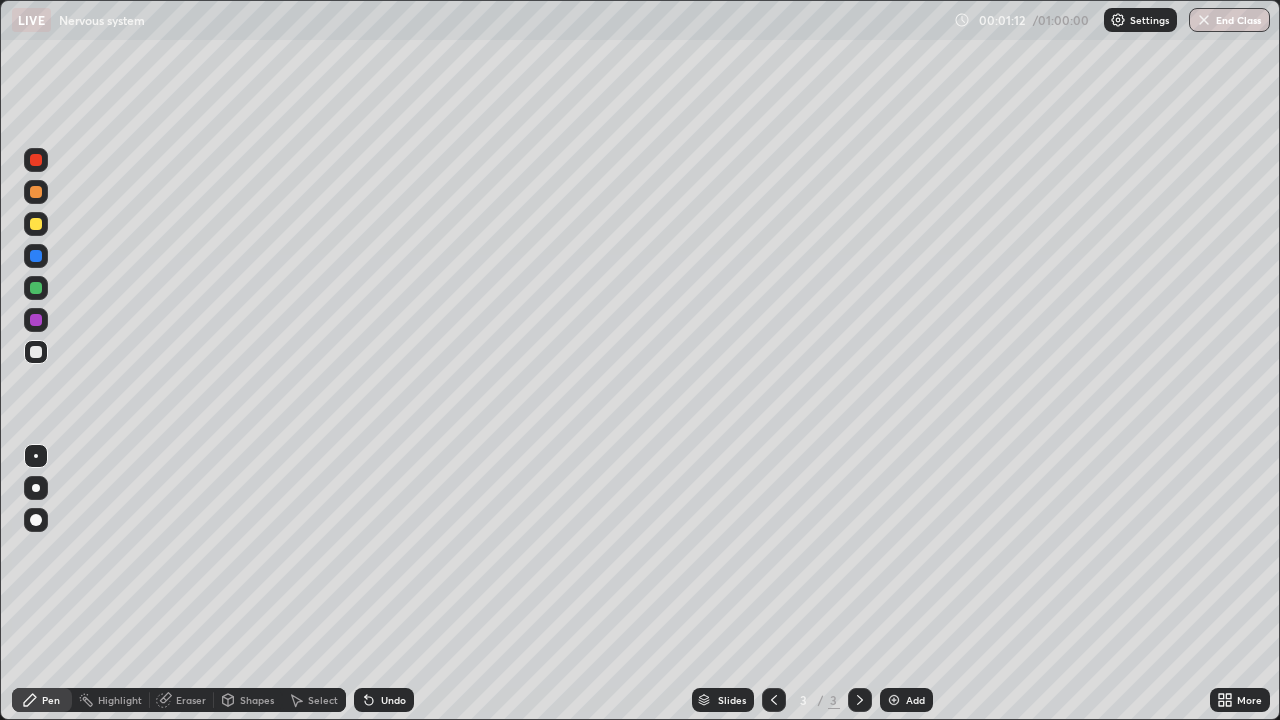 click at bounding box center [36, 520] 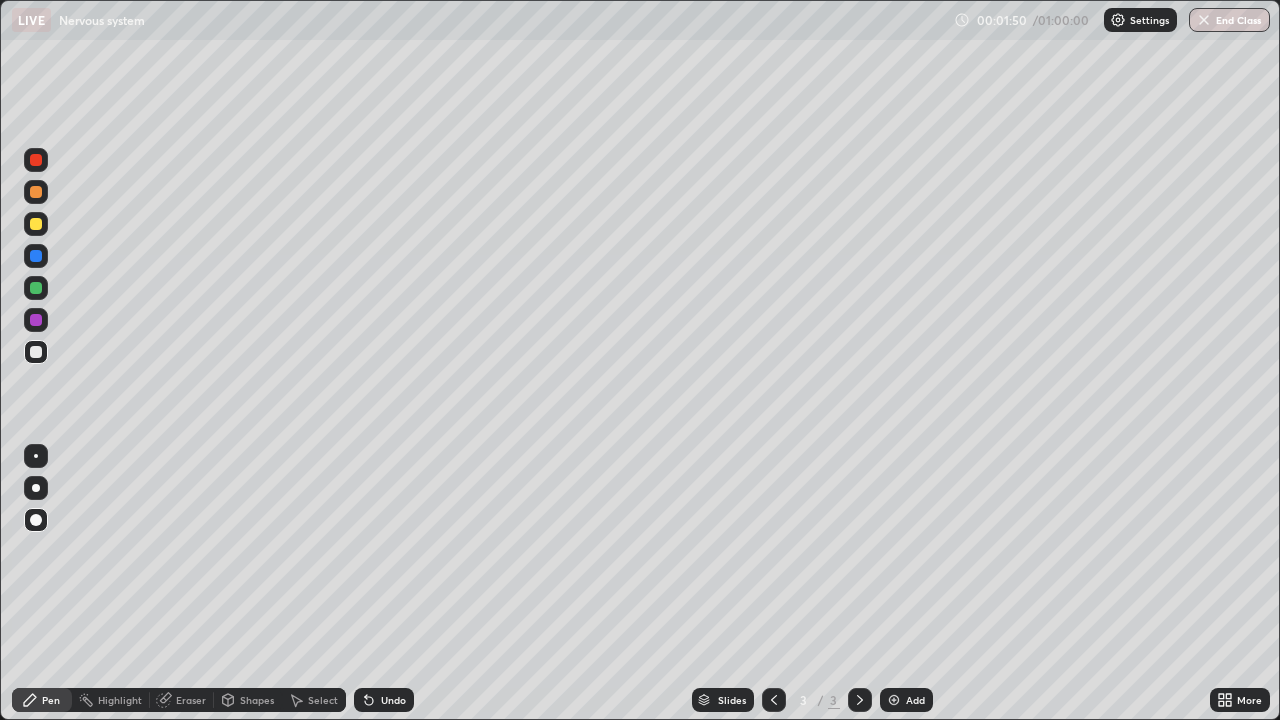 click at bounding box center (36, 520) 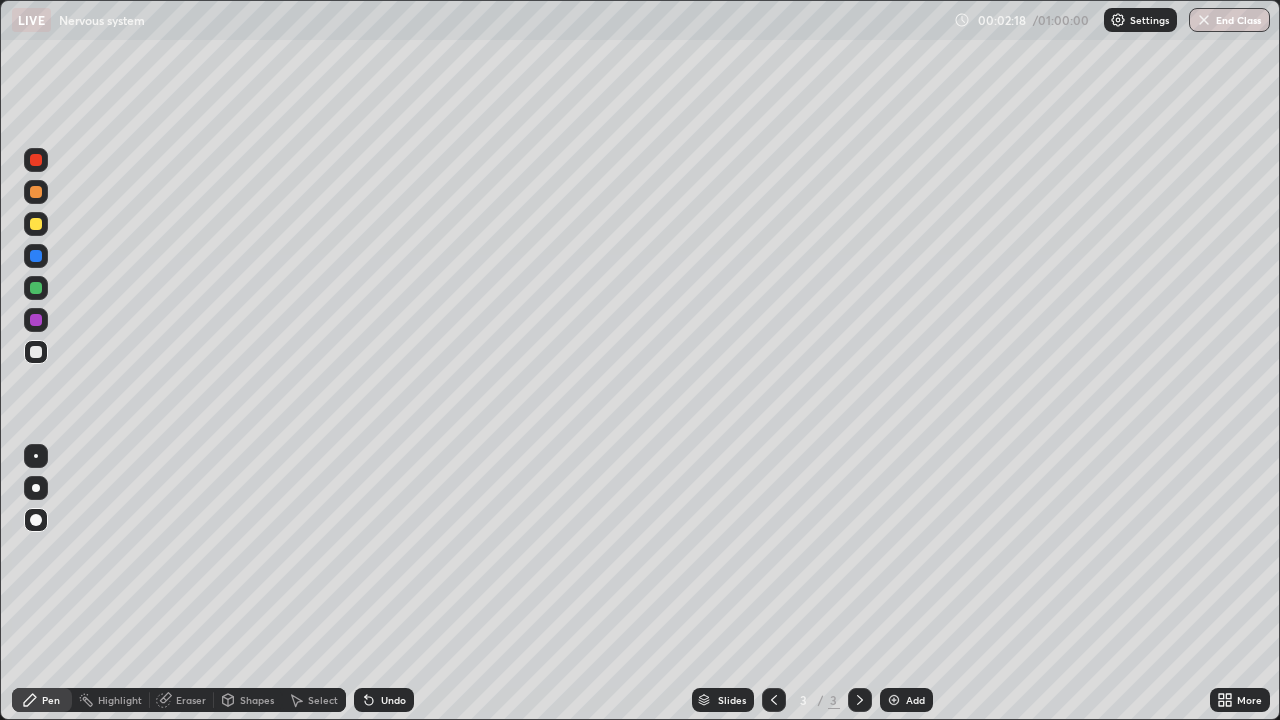 click at bounding box center [36, 224] 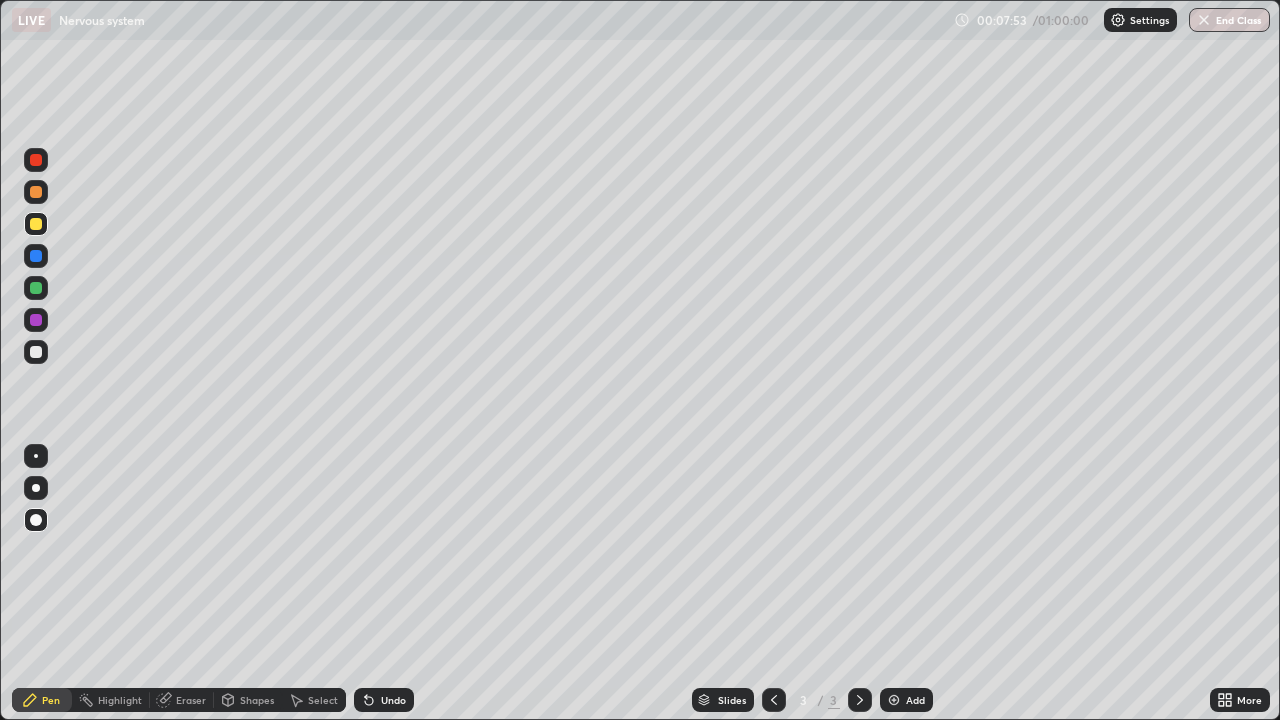 click at bounding box center (894, 700) 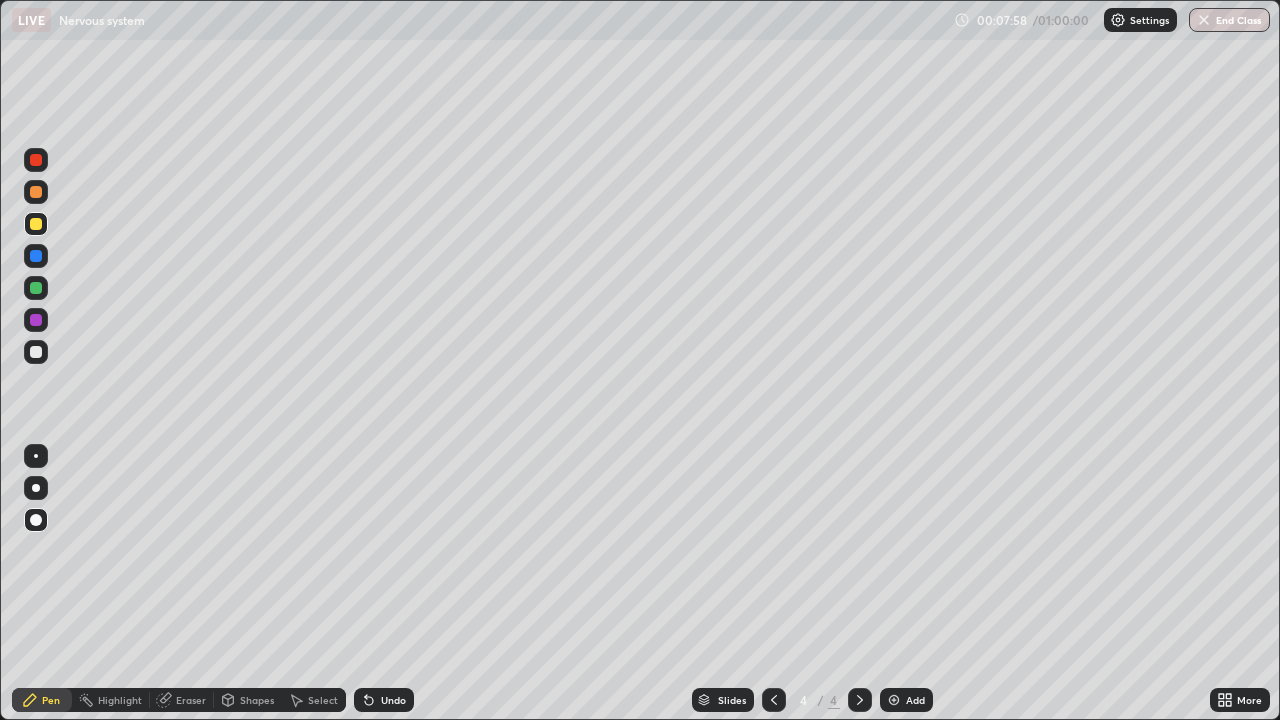 click on "Undo" at bounding box center (384, 700) 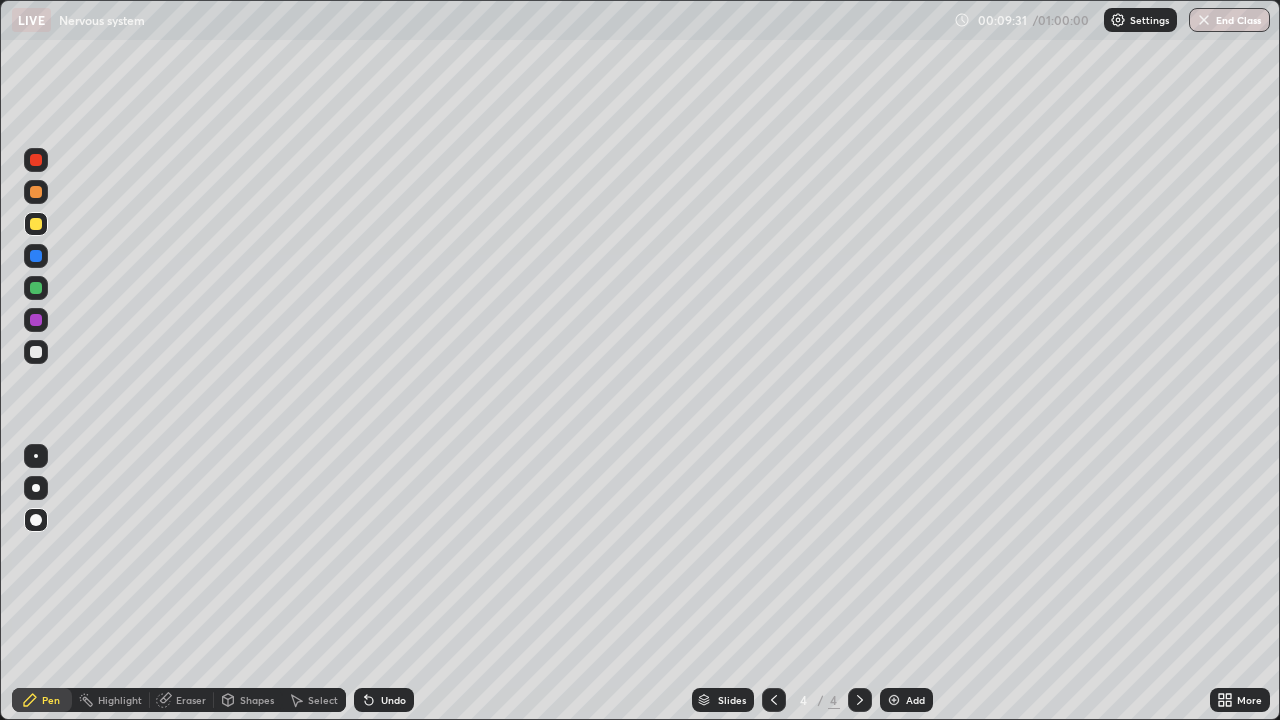 click at bounding box center [36, 352] 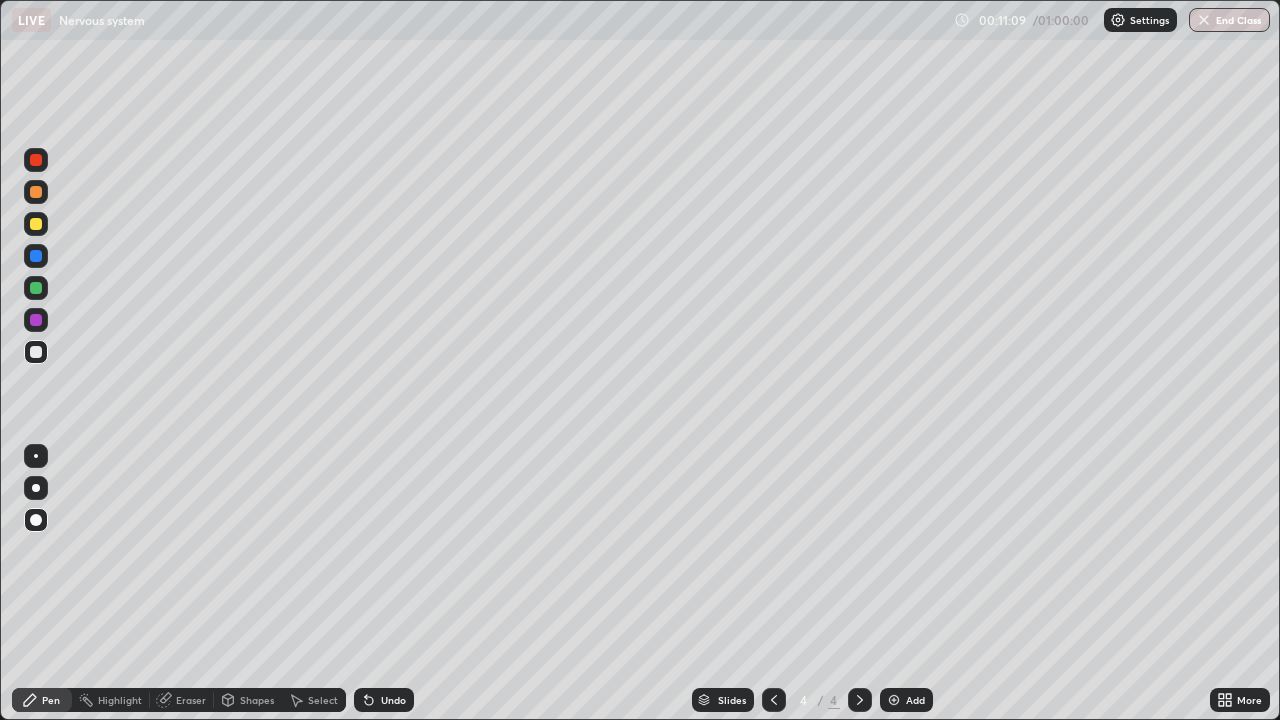 click at bounding box center [36, 192] 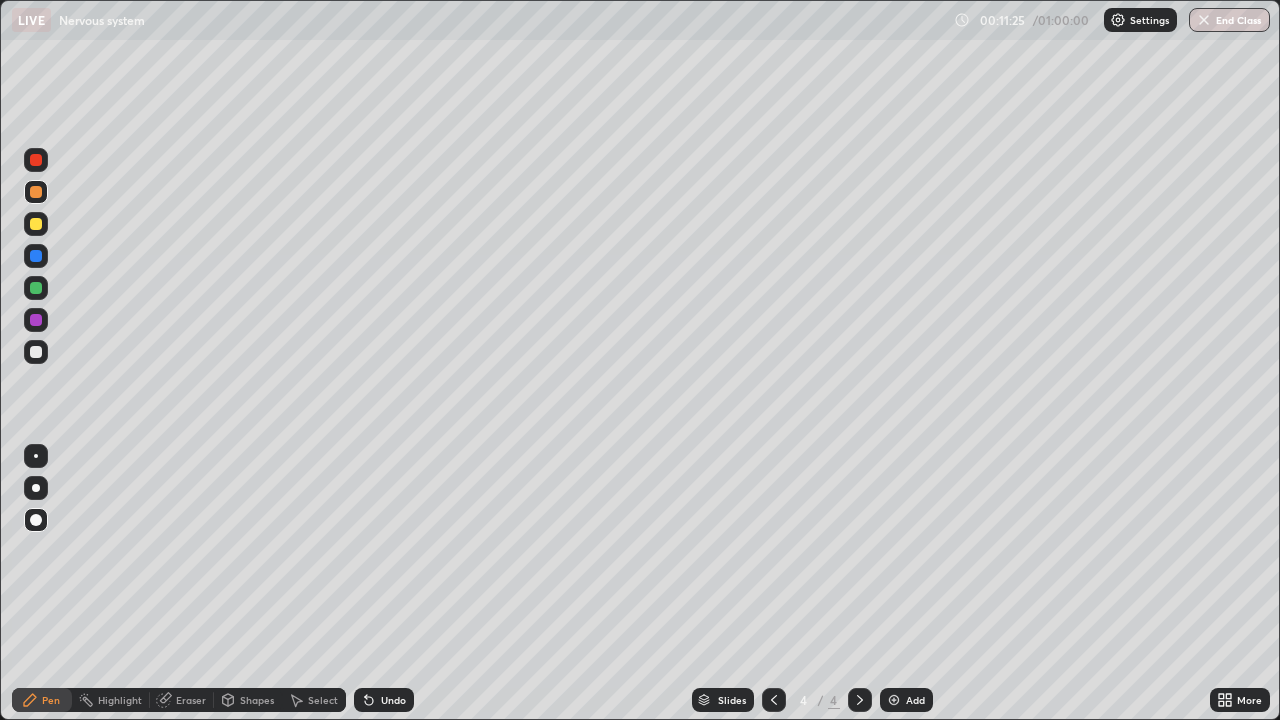 click at bounding box center [36, 352] 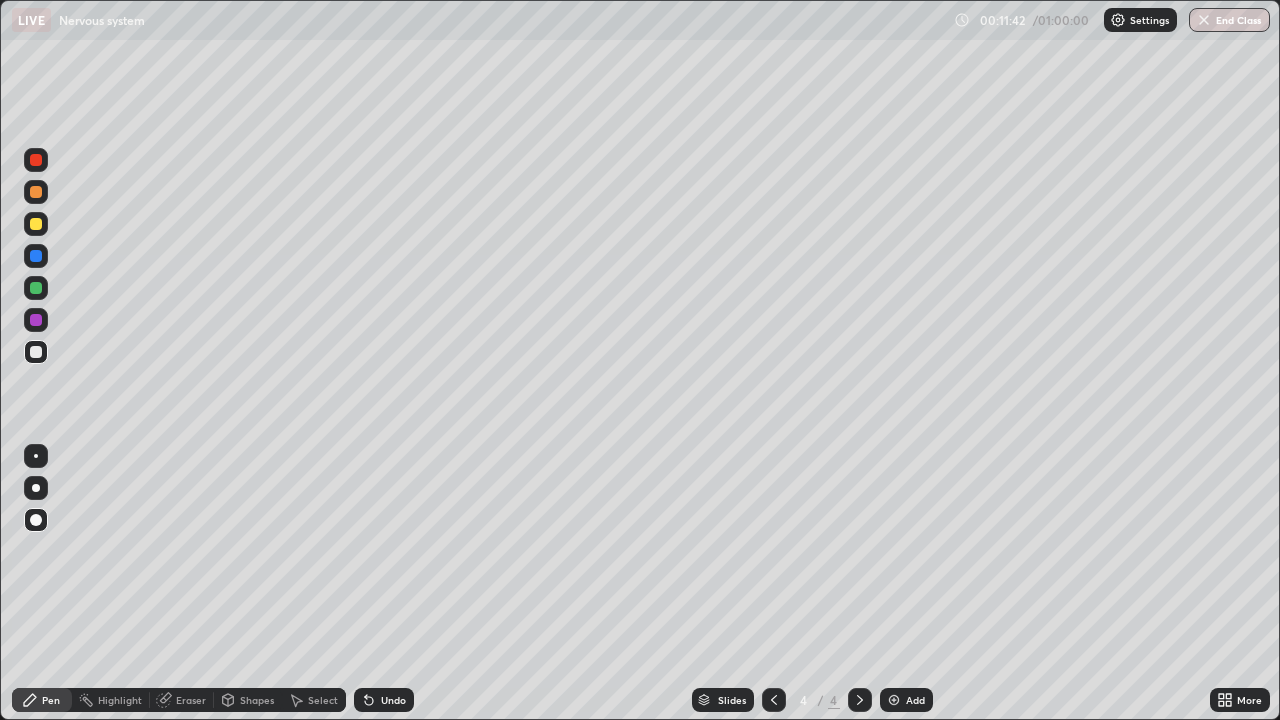 click at bounding box center (36, 320) 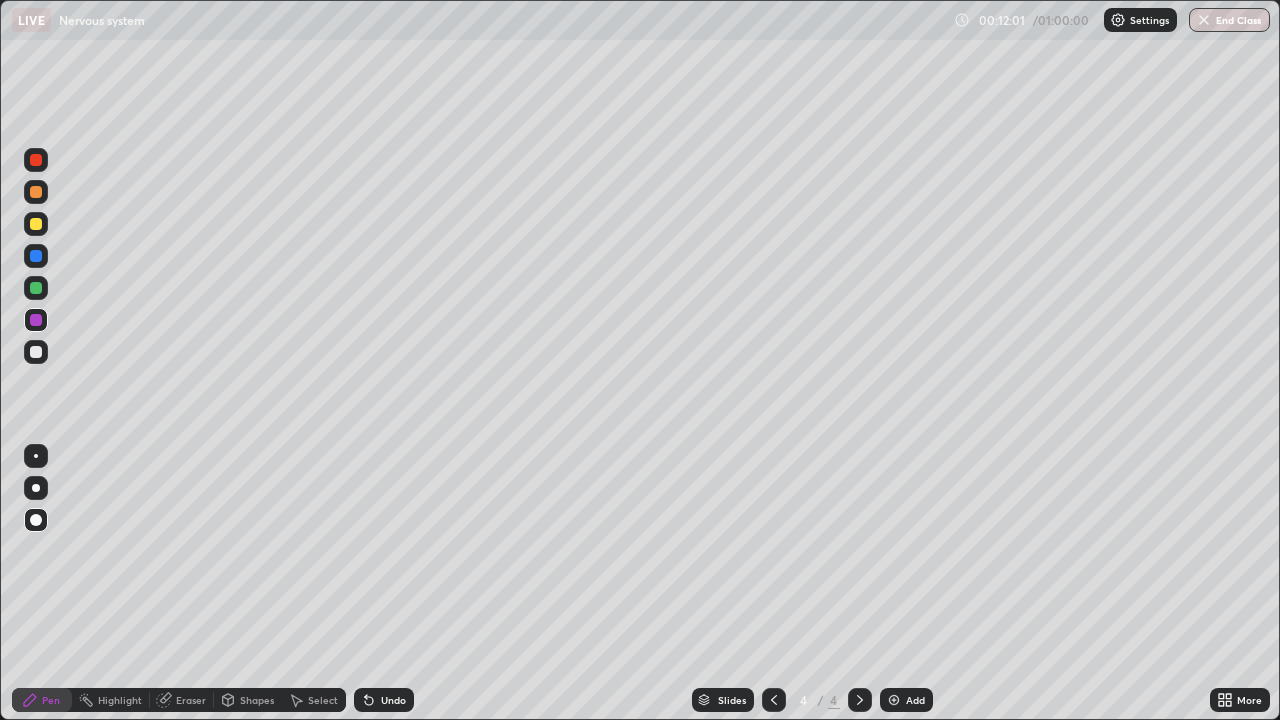 click at bounding box center (36, 352) 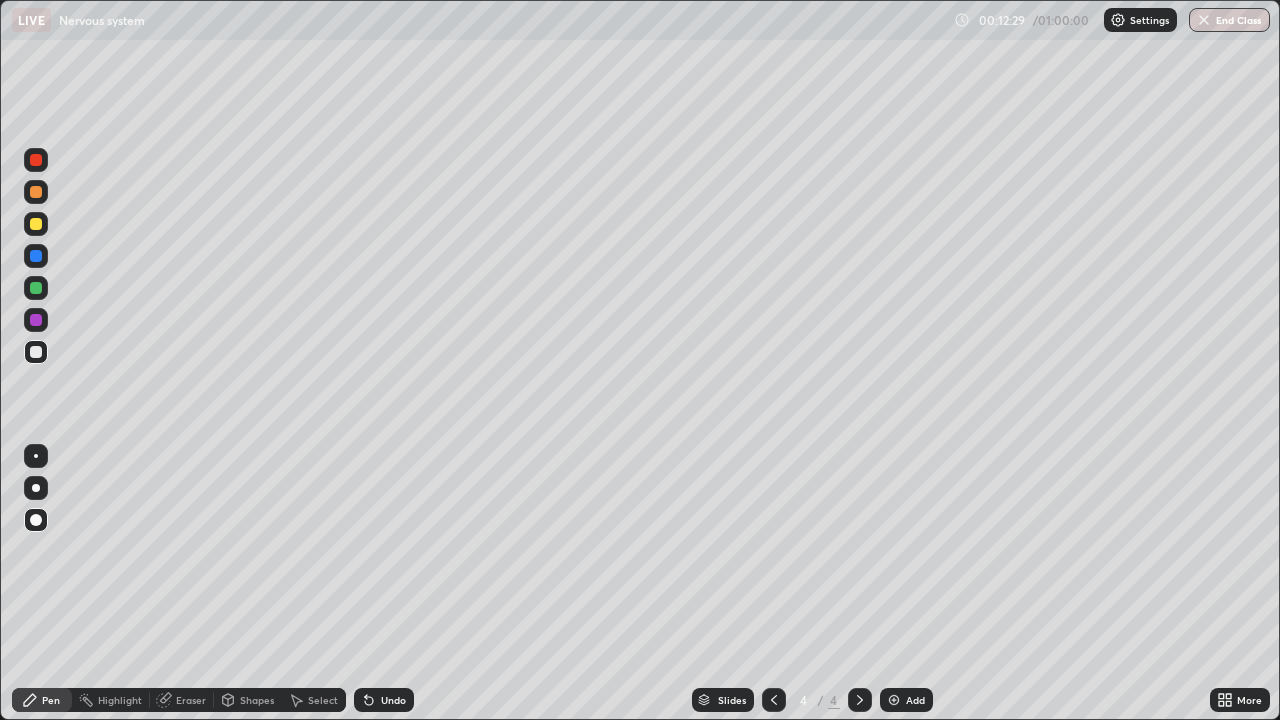 click at bounding box center (36, 224) 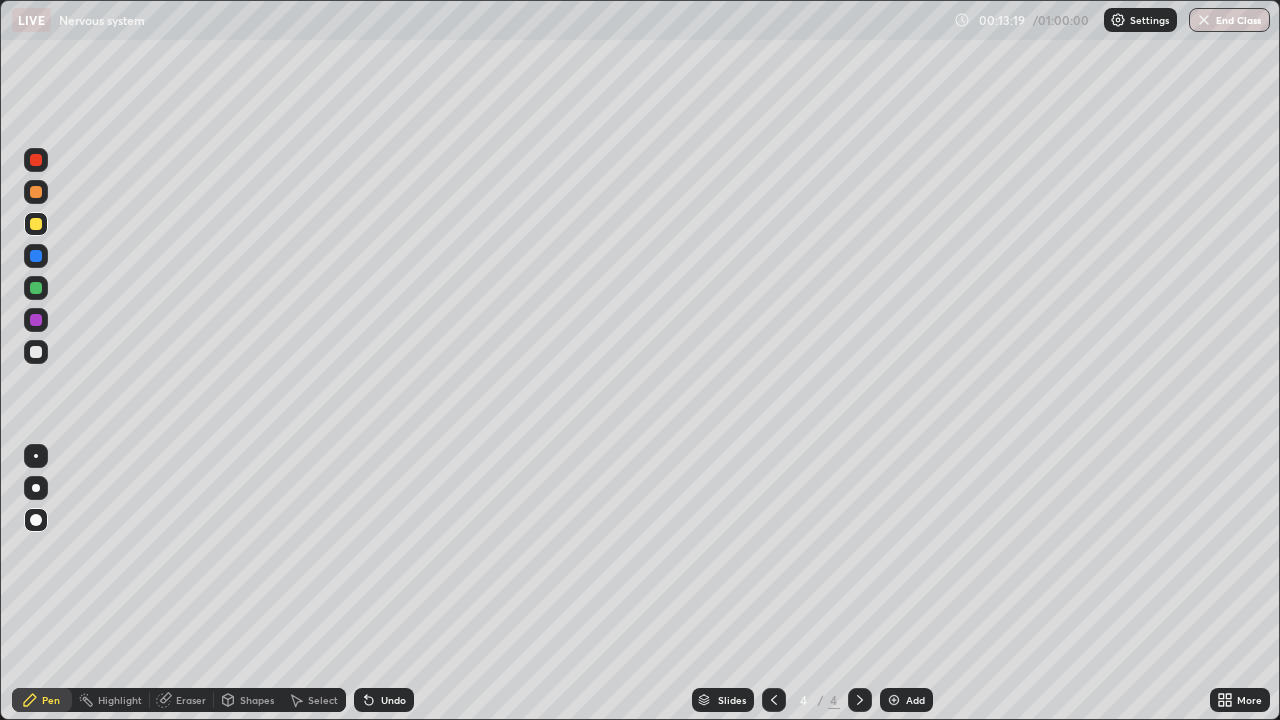 click on "Add" at bounding box center (906, 700) 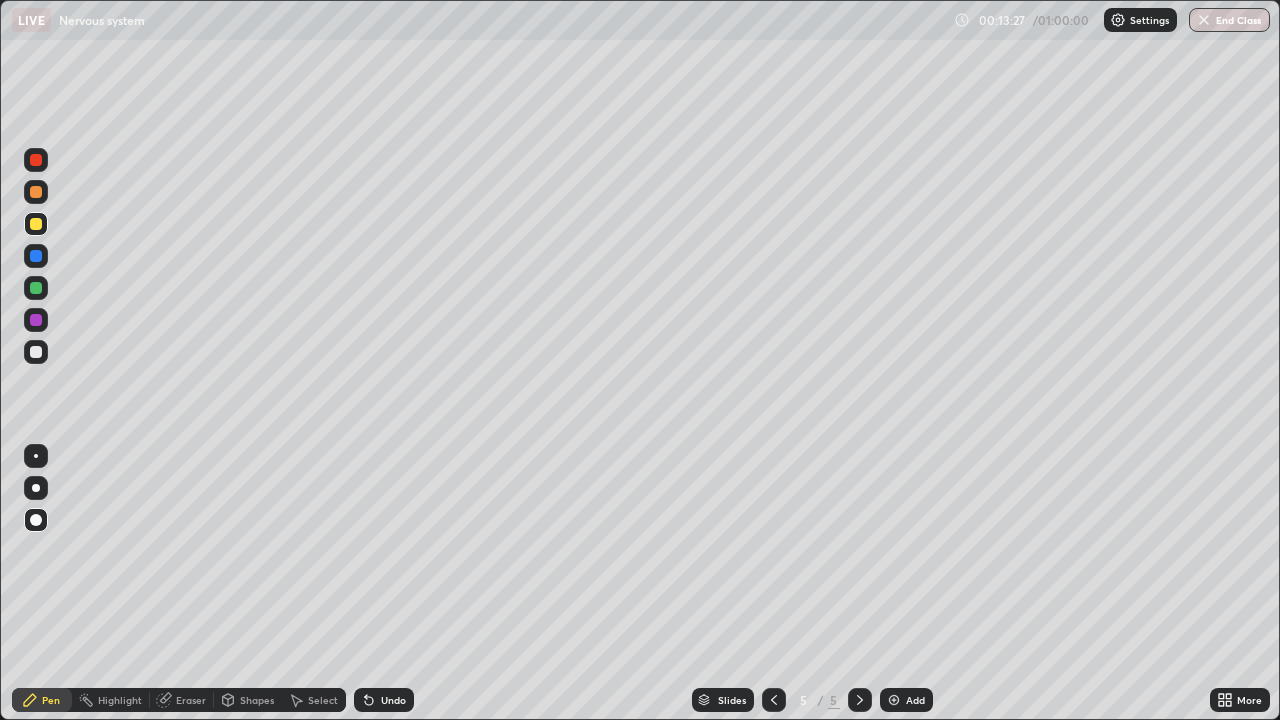 click at bounding box center [36, 192] 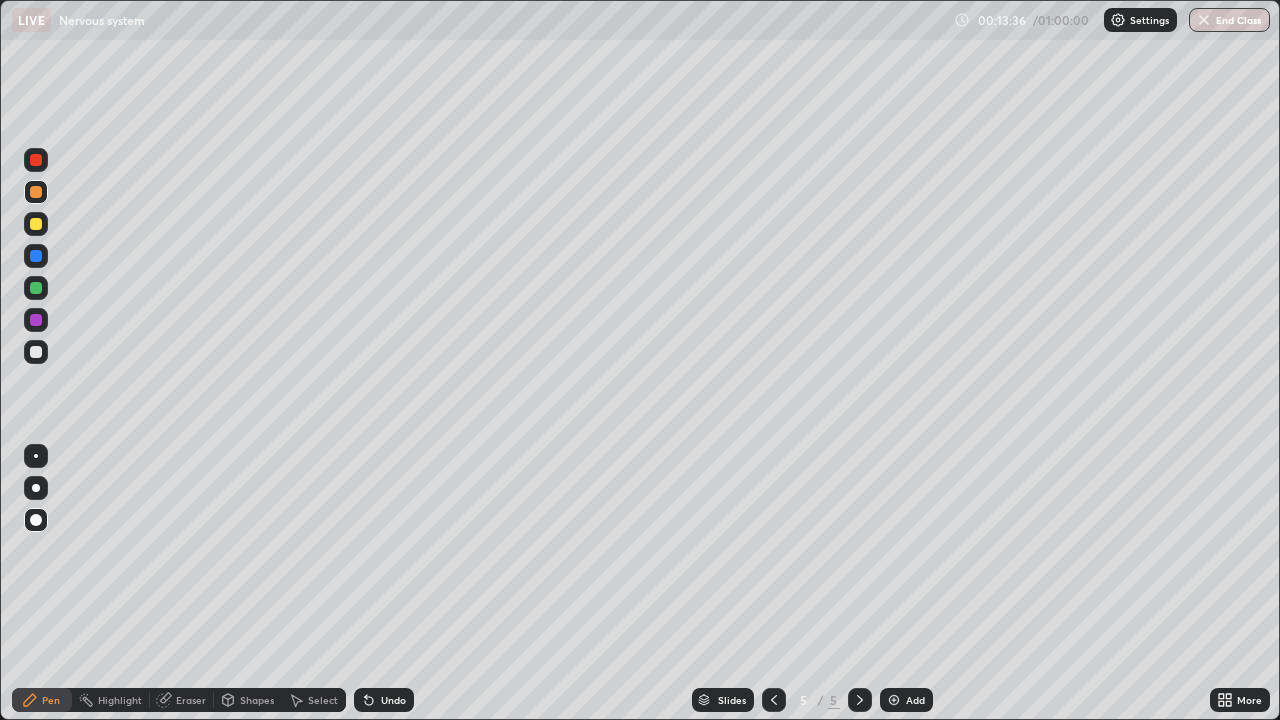 click at bounding box center (36, 160) 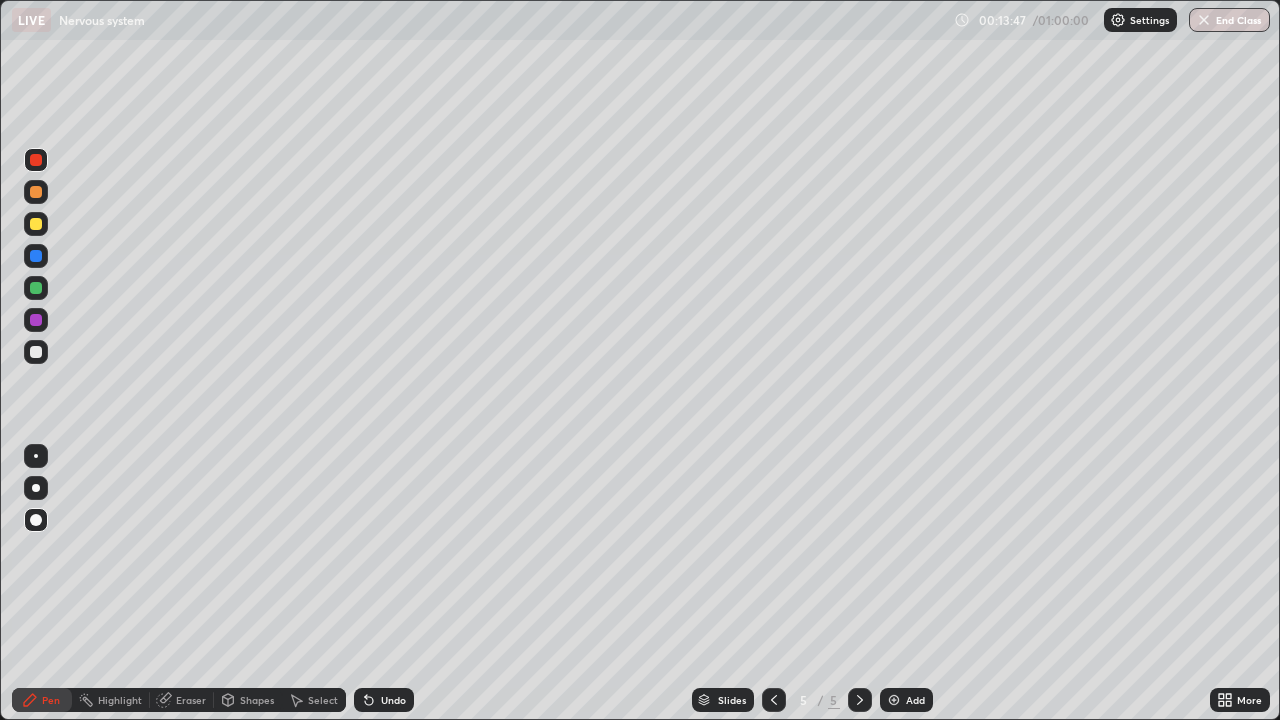 click at bounding box center (36, 352) 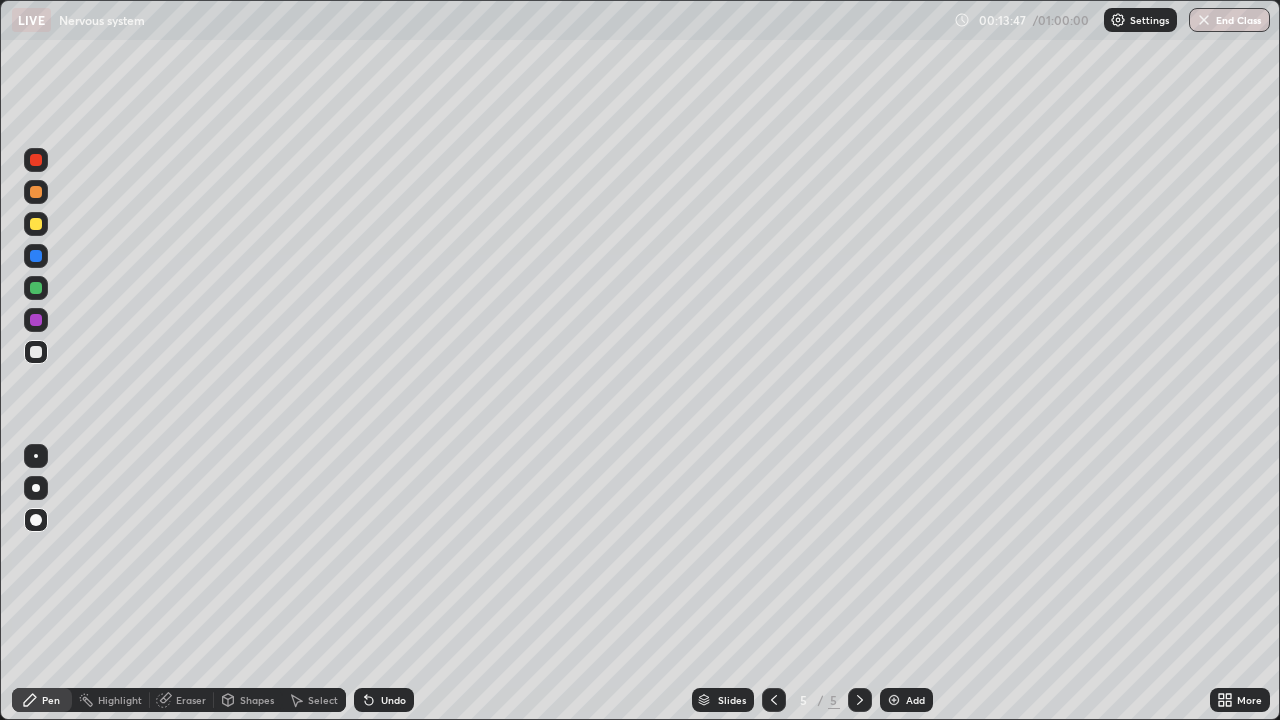 click at bounding box center [36, 352] 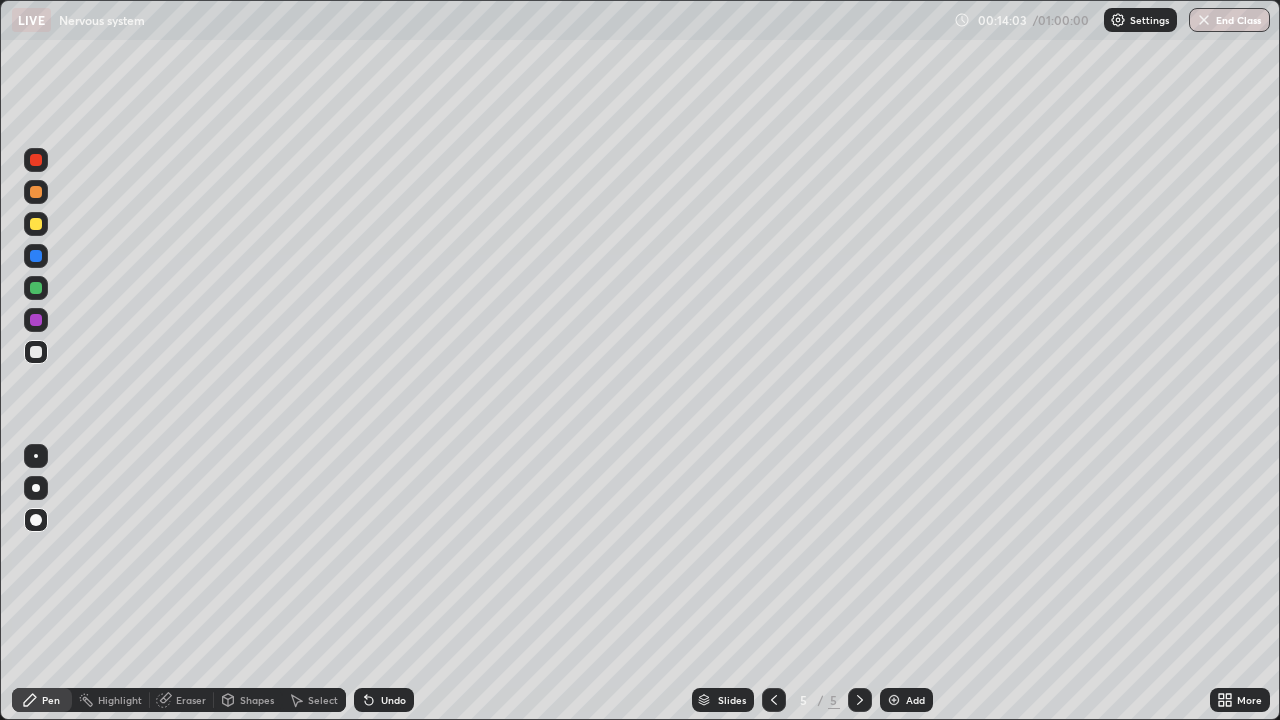 click at bounding box center (36, 320) 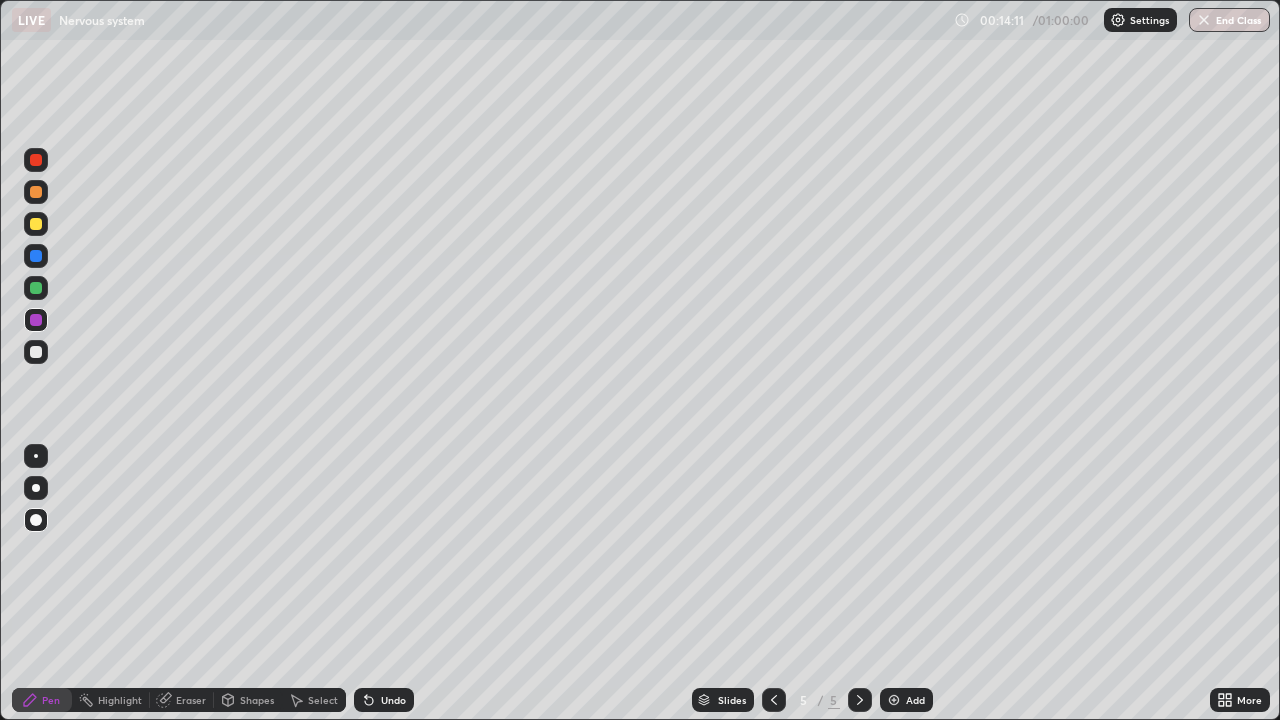 click at bounding box center [36, 192] 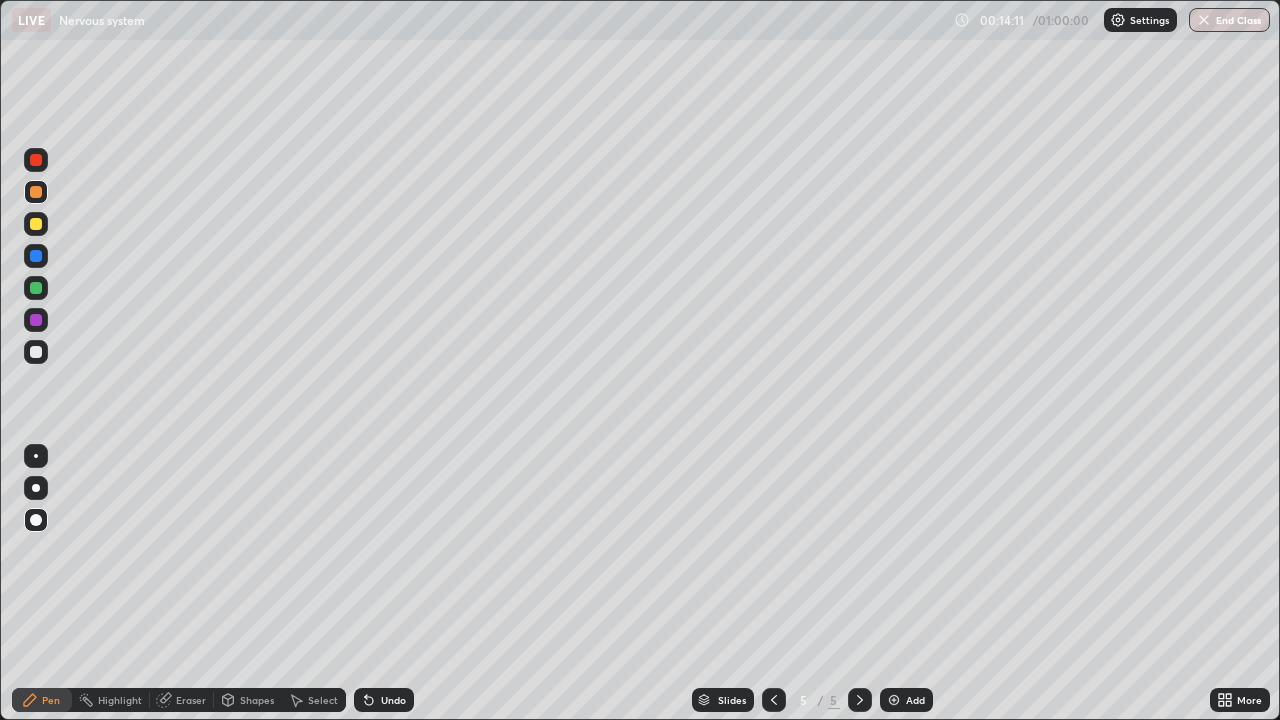 click at bounding box center (36, 224) 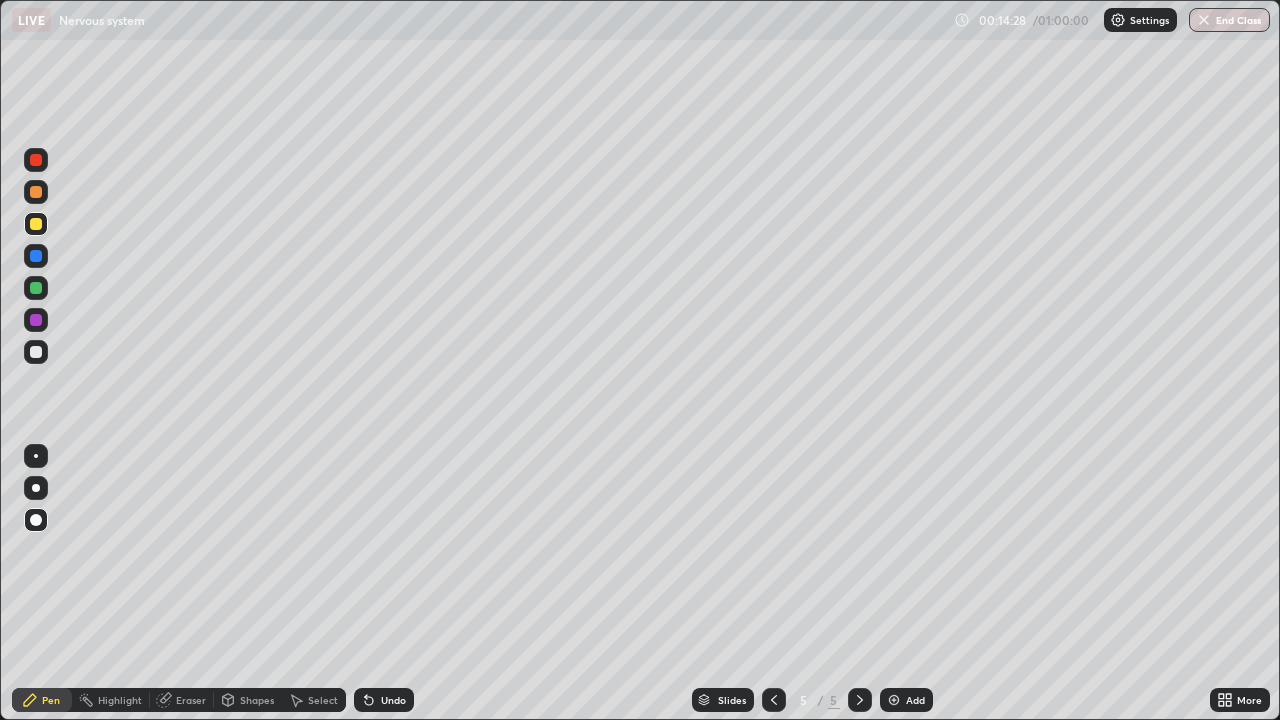 click at bounding box center [36, 192] 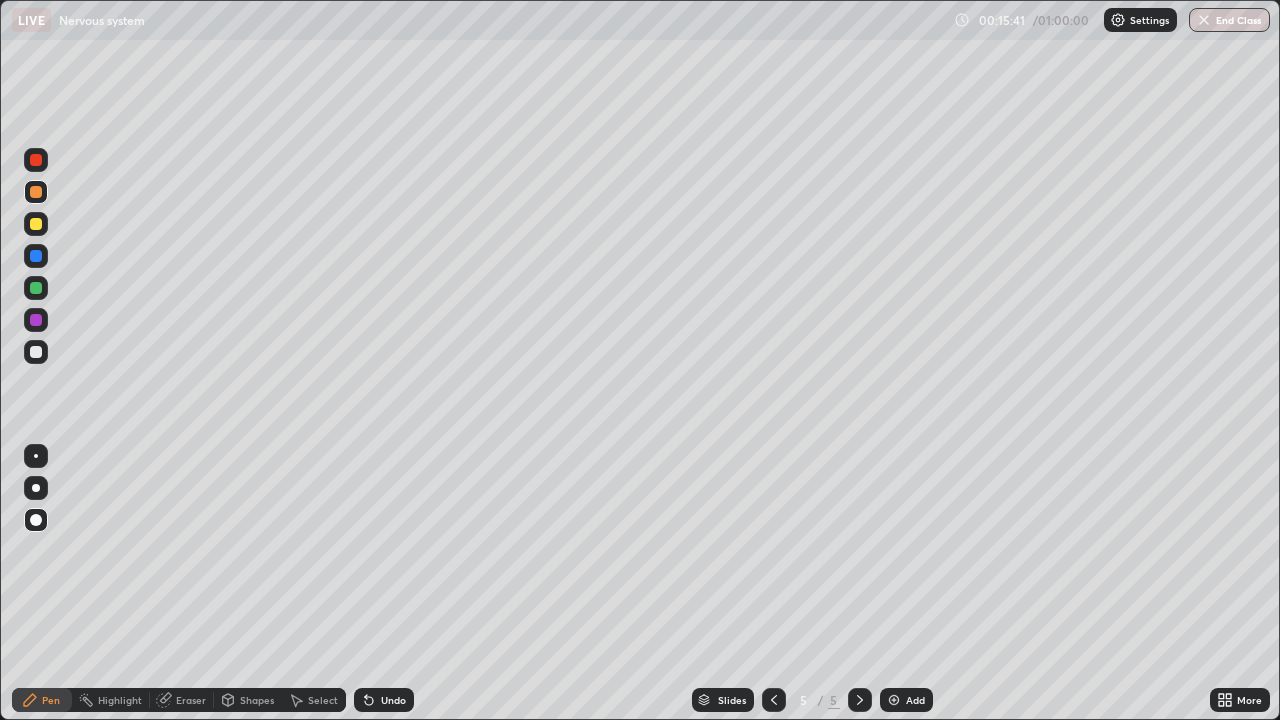 click on "Add" at bounding box center [915, 700] 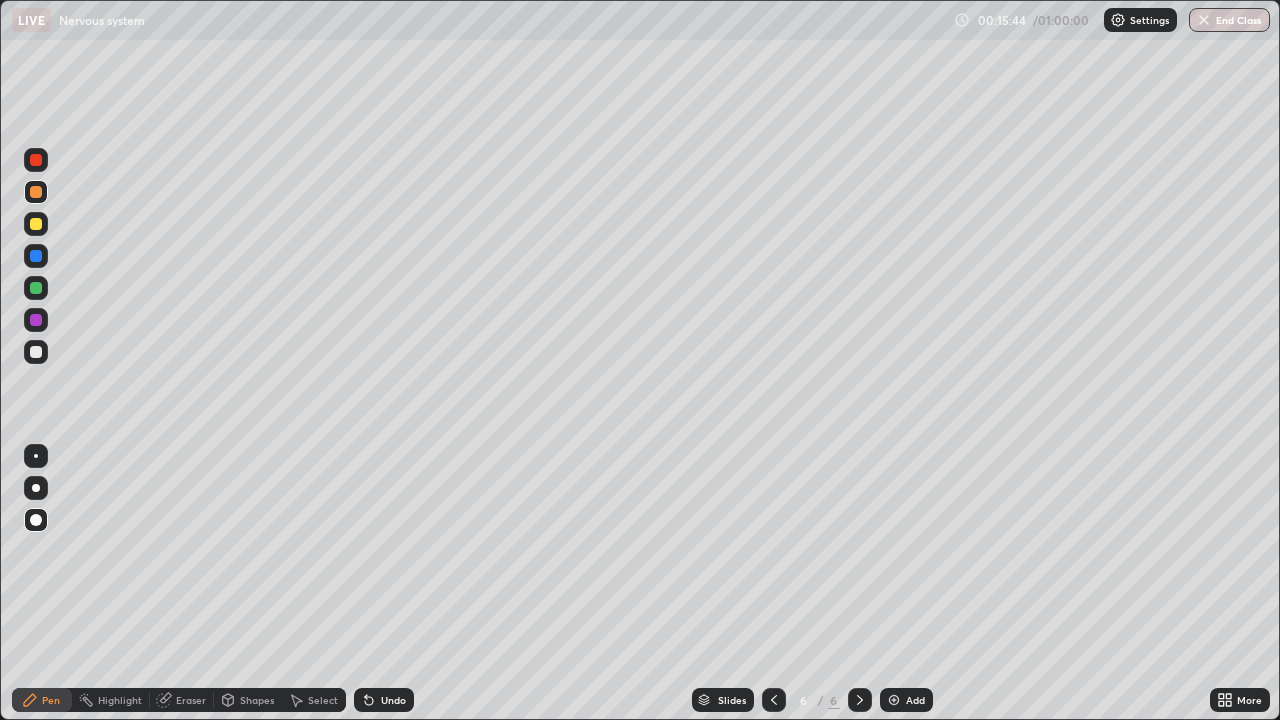 click at bounding box center (36, 224) 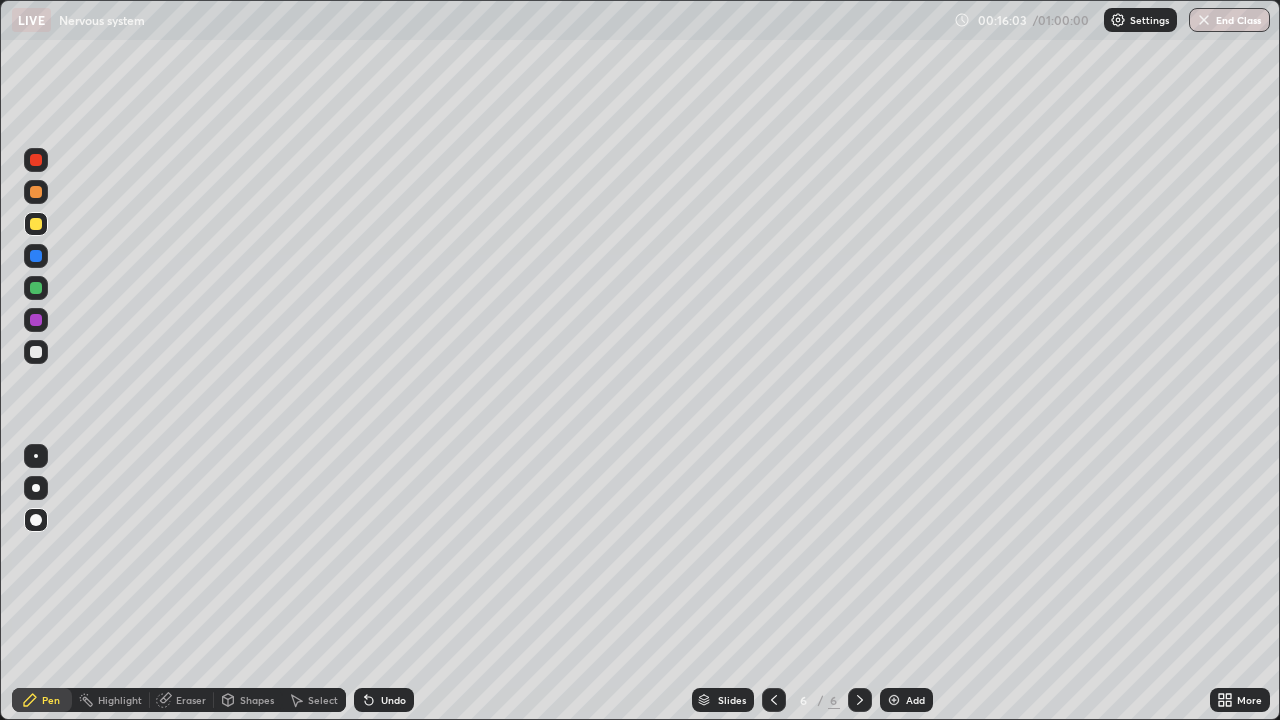 click at bounding box center (36, 352) 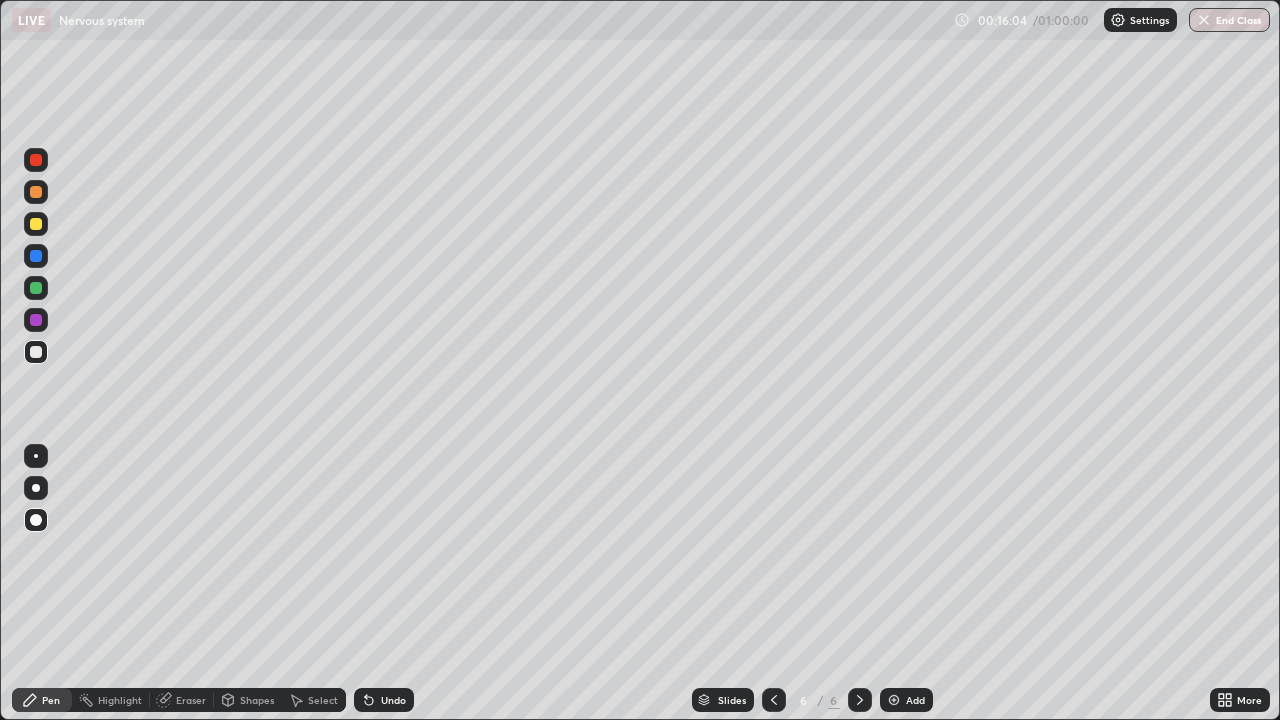 click at bounding box center (36, 352) 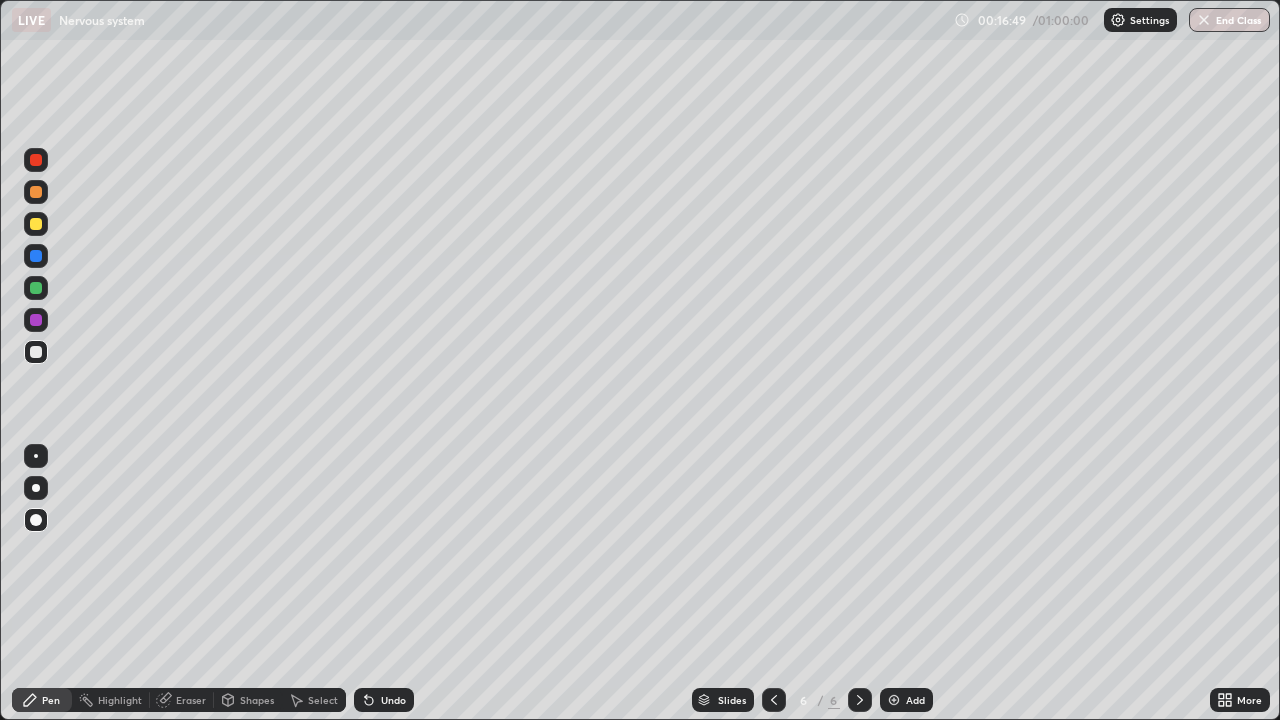 click at bounding box center [36, 192] 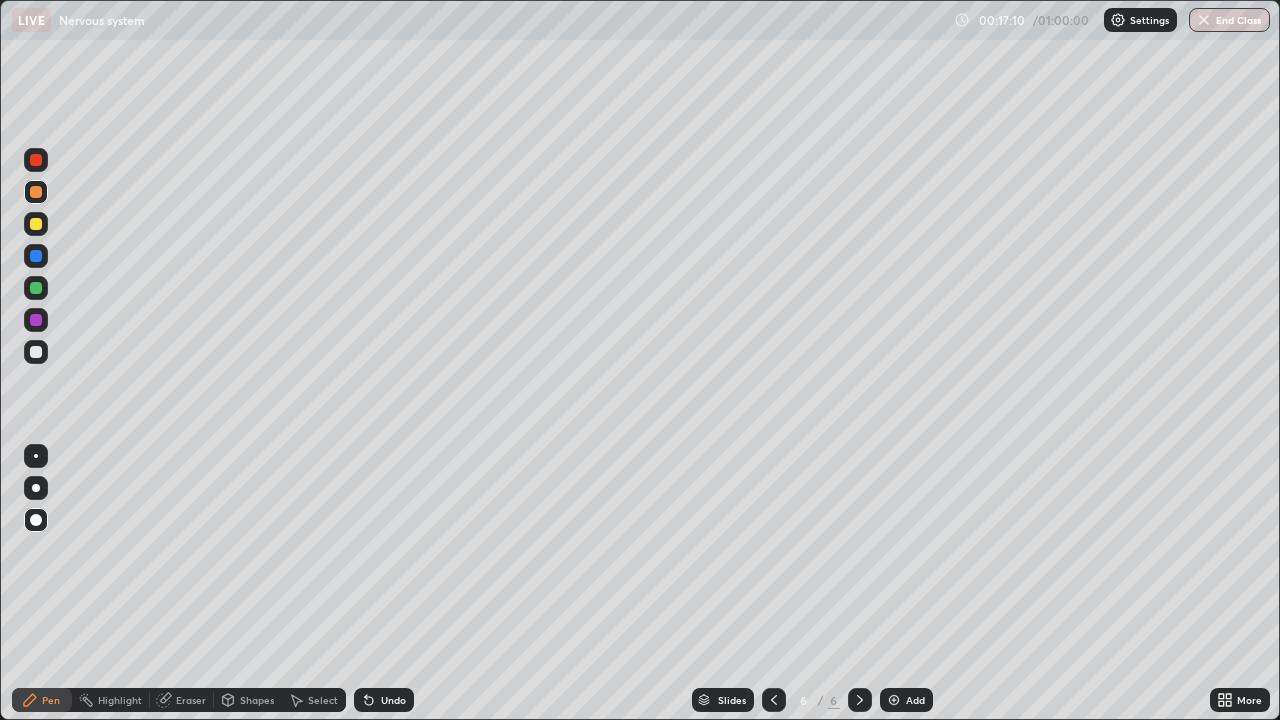 click at bounding box center [36, 352] 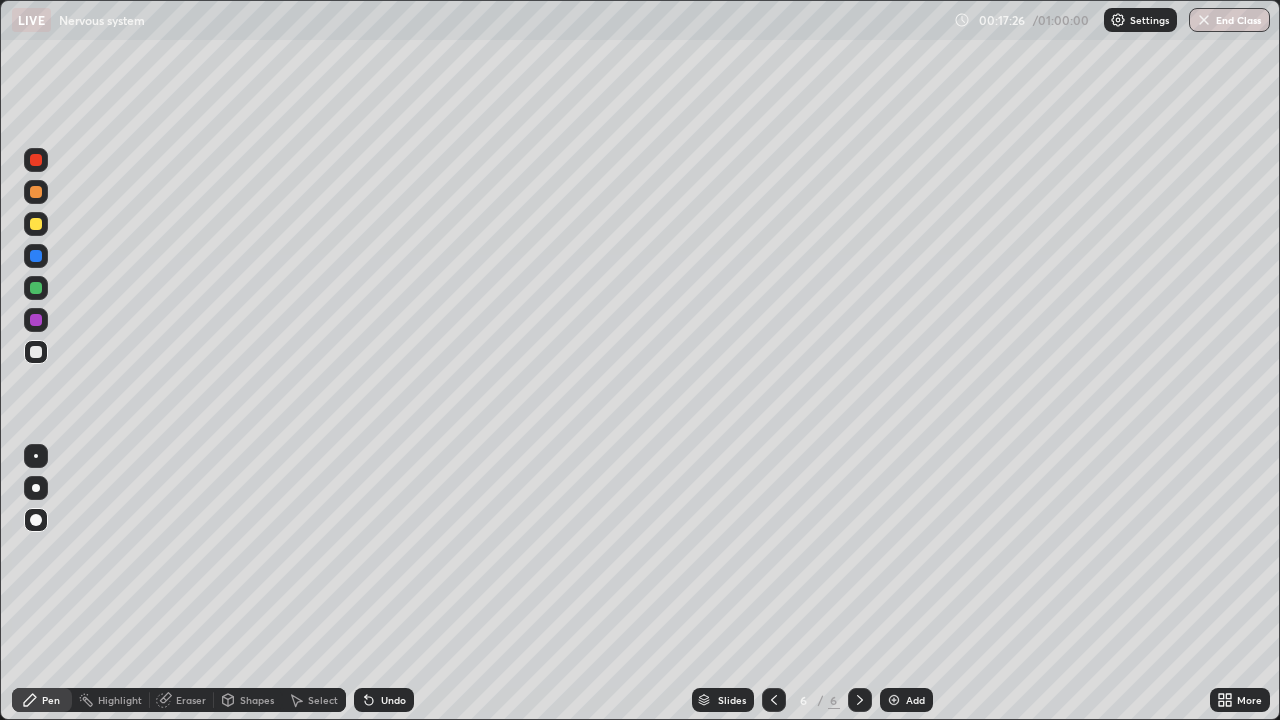 click at bounding box center (36, 224) 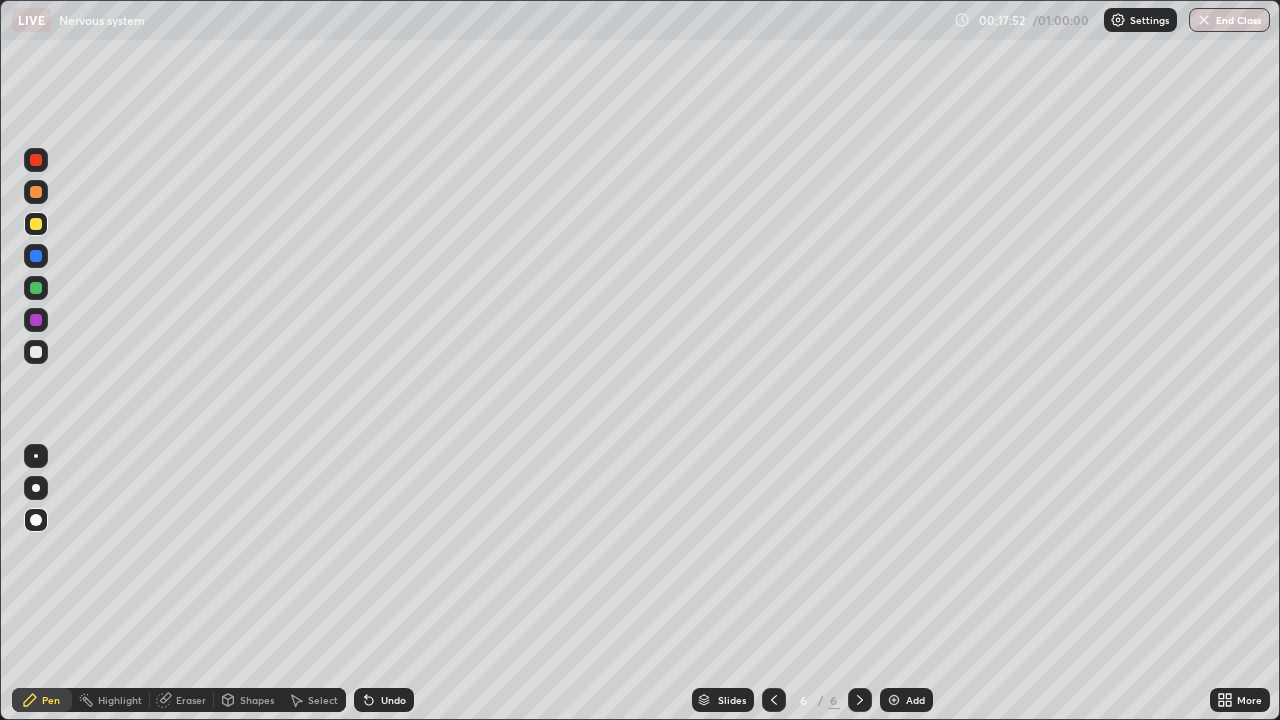 click at bounding box center (36, 352) 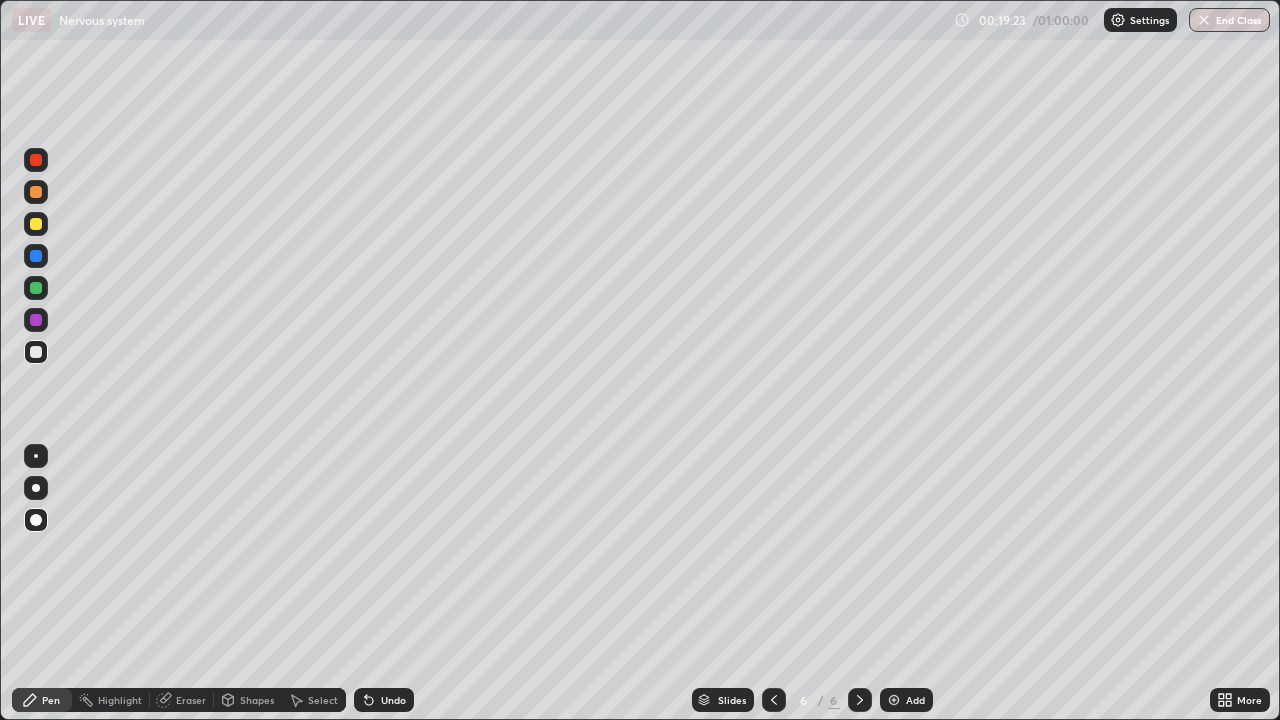 click at bounding box center [36, 224] 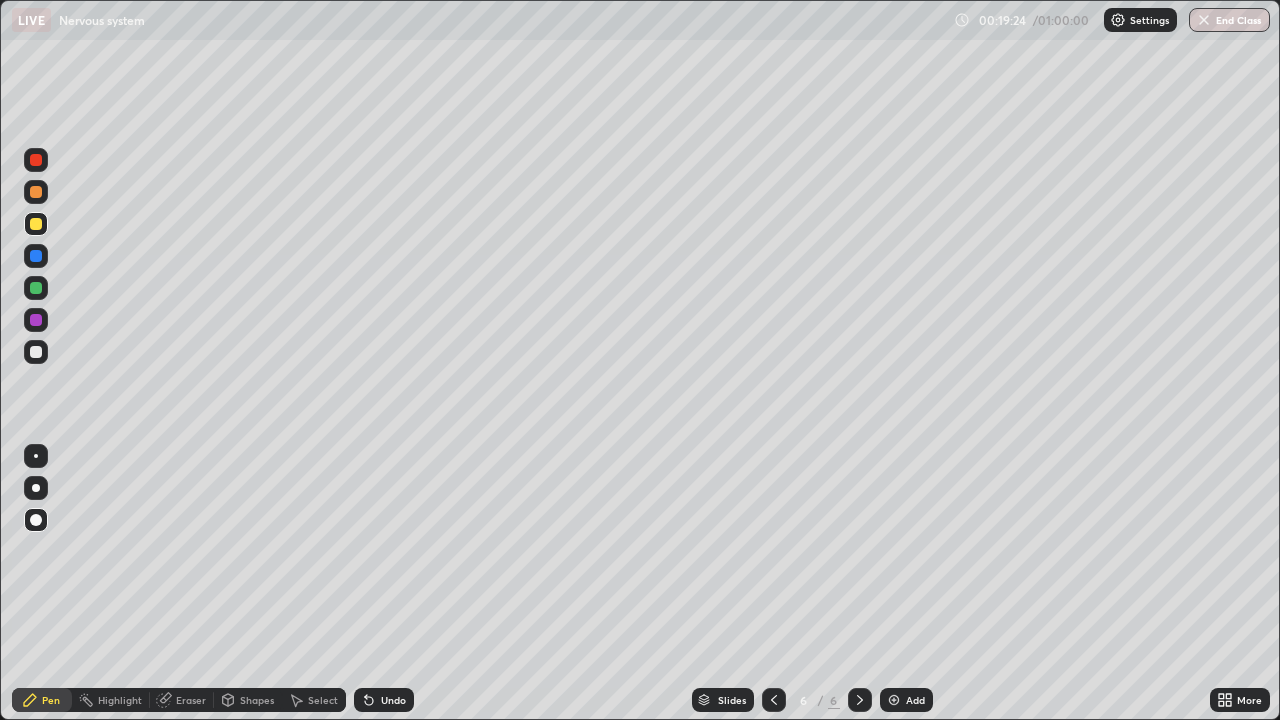 click at bounding box center (36, 352) 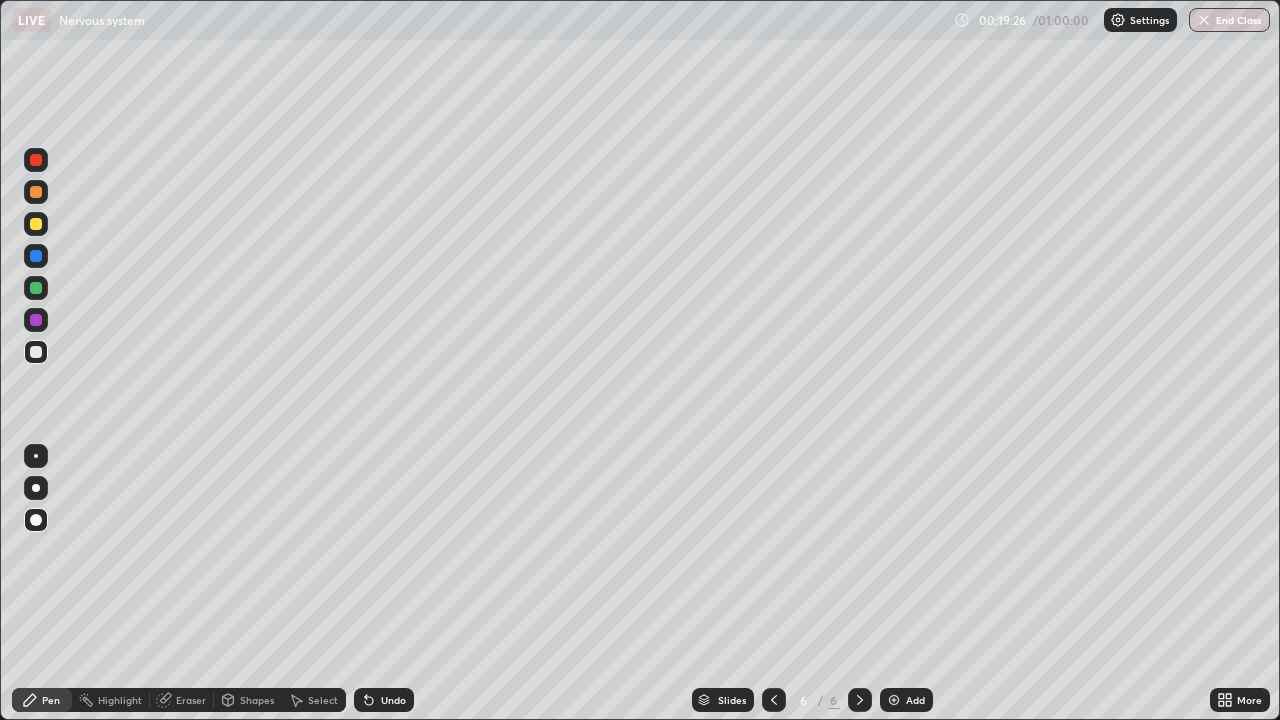 click on "Add" at bounding box center (915, 700) 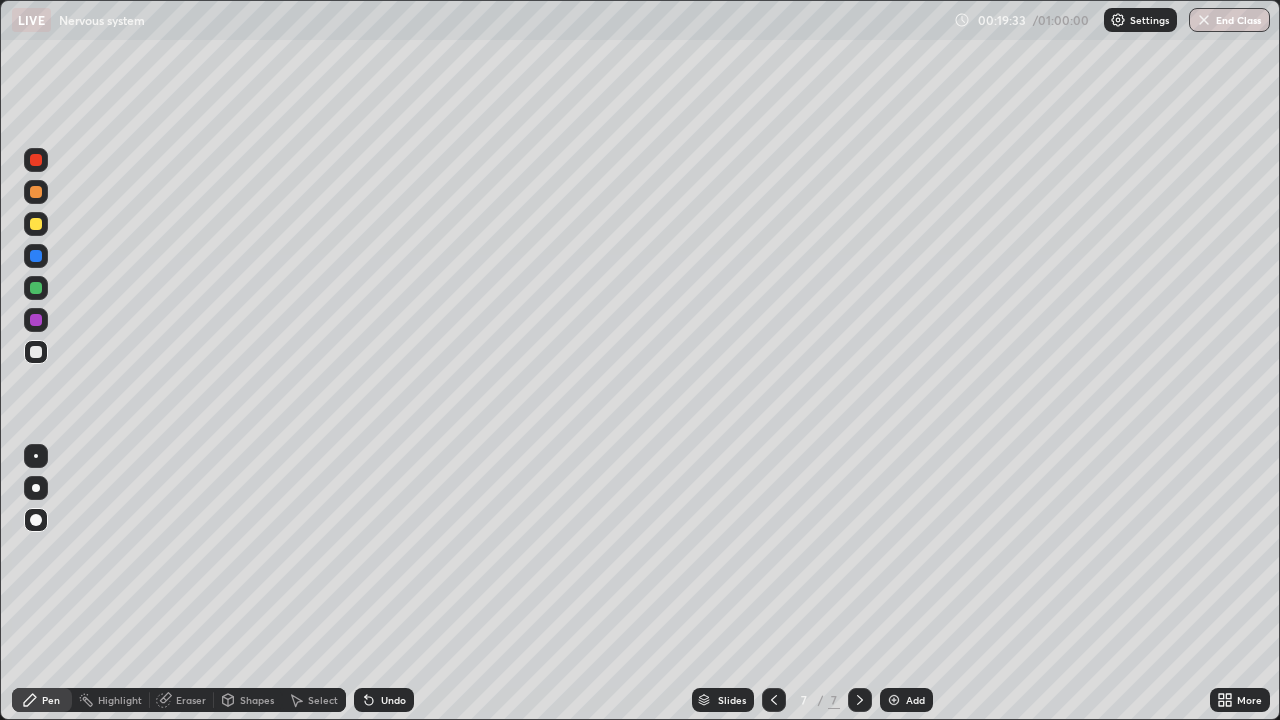 click at bounding box center (36, 352) 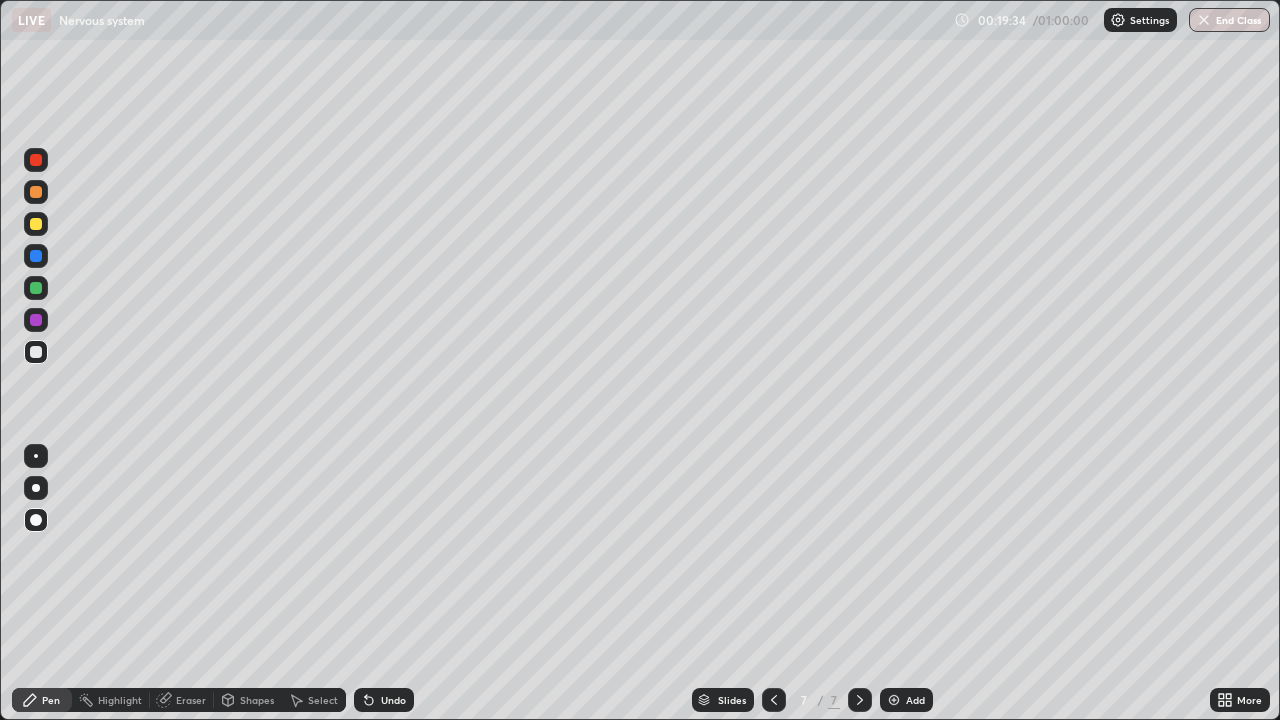 click at bounding box center [36, 192] 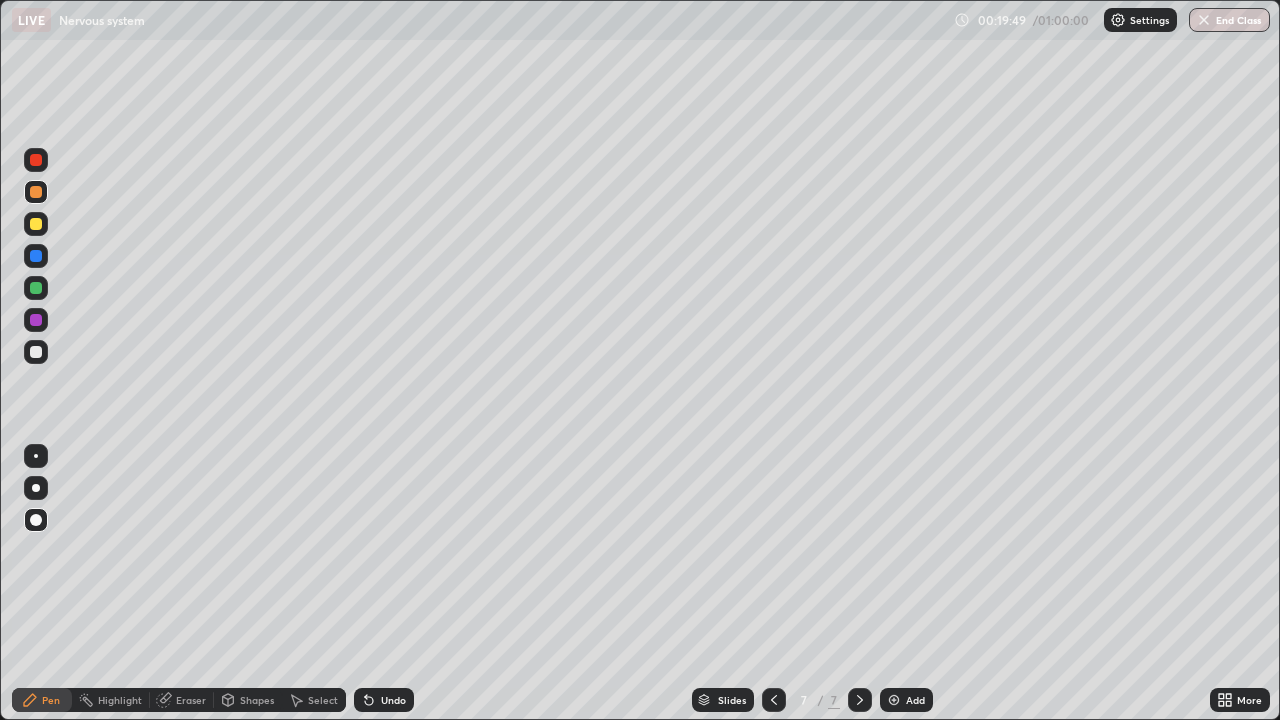 click at bounding box center (36, 224) 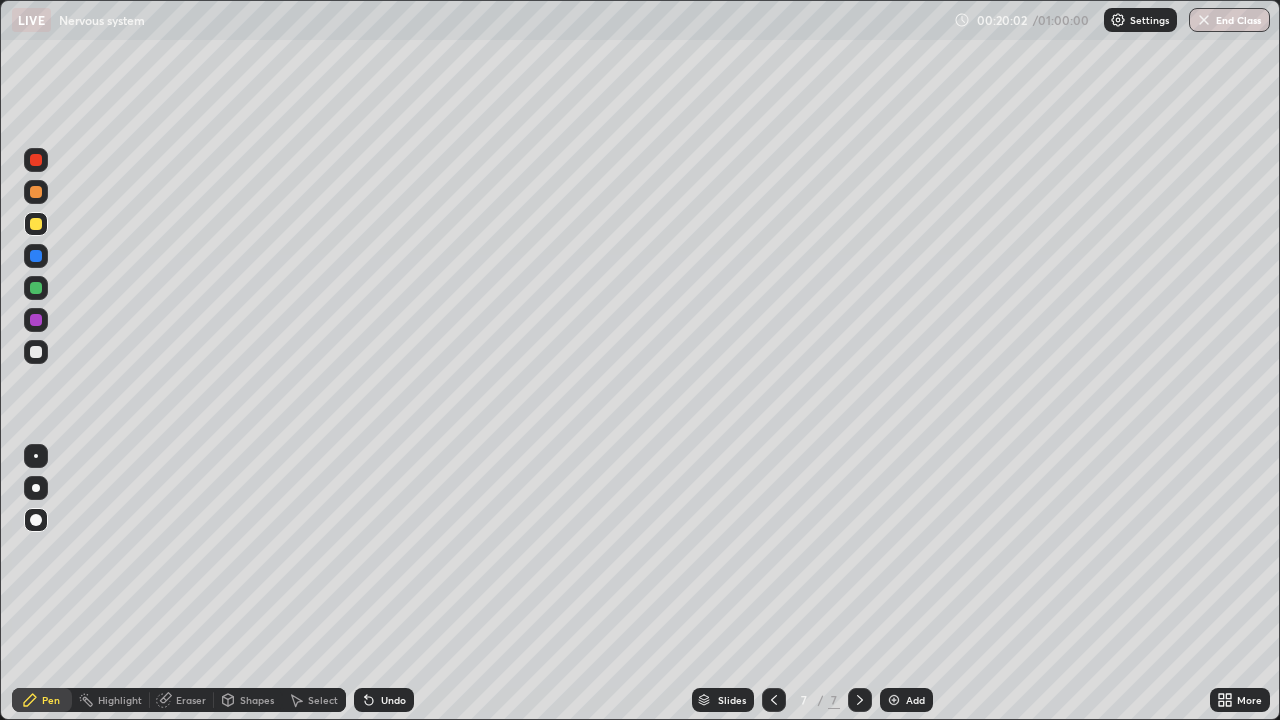 click at bounding box center [36, 192] 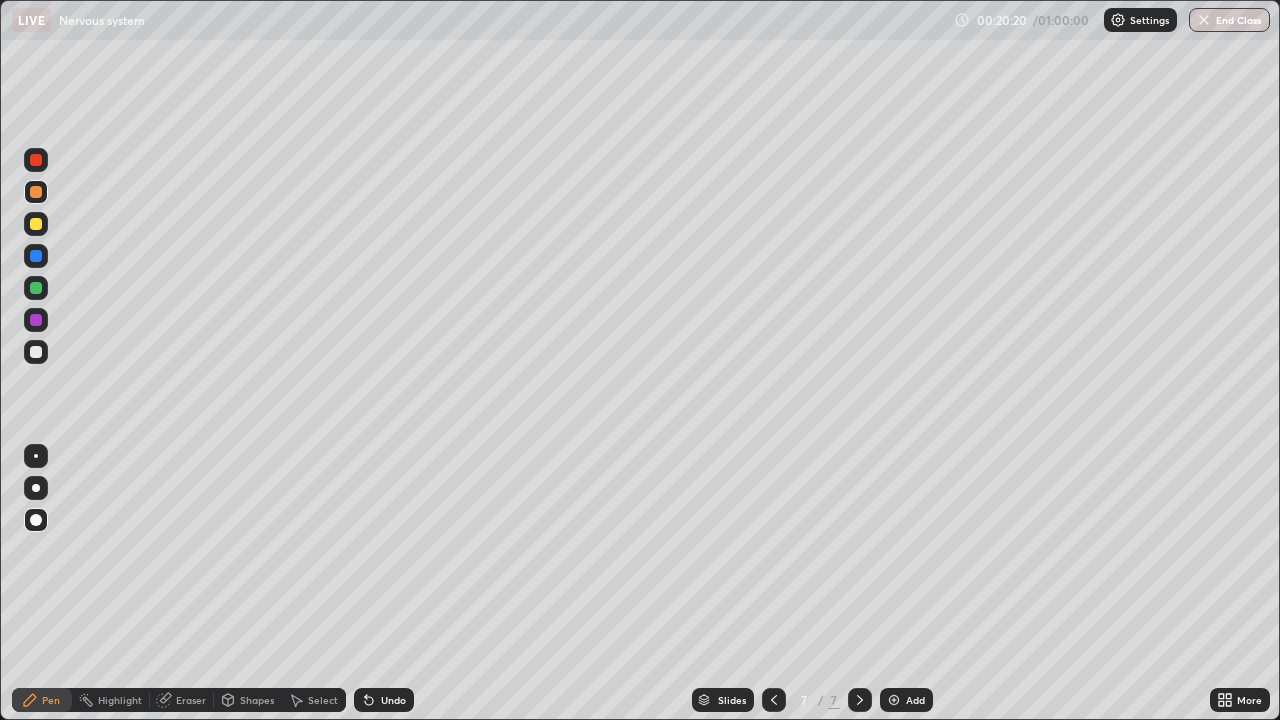 click at bounding box center [36, 224] 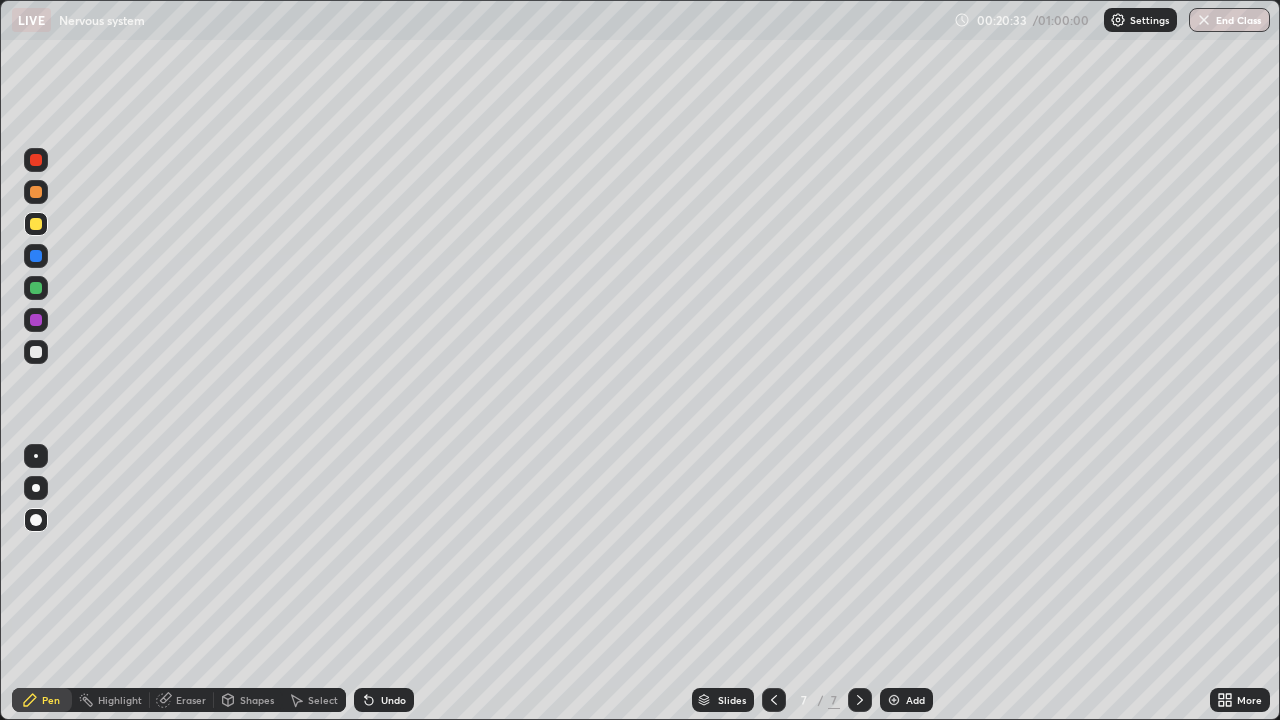 click at bounding box center (36, 160) 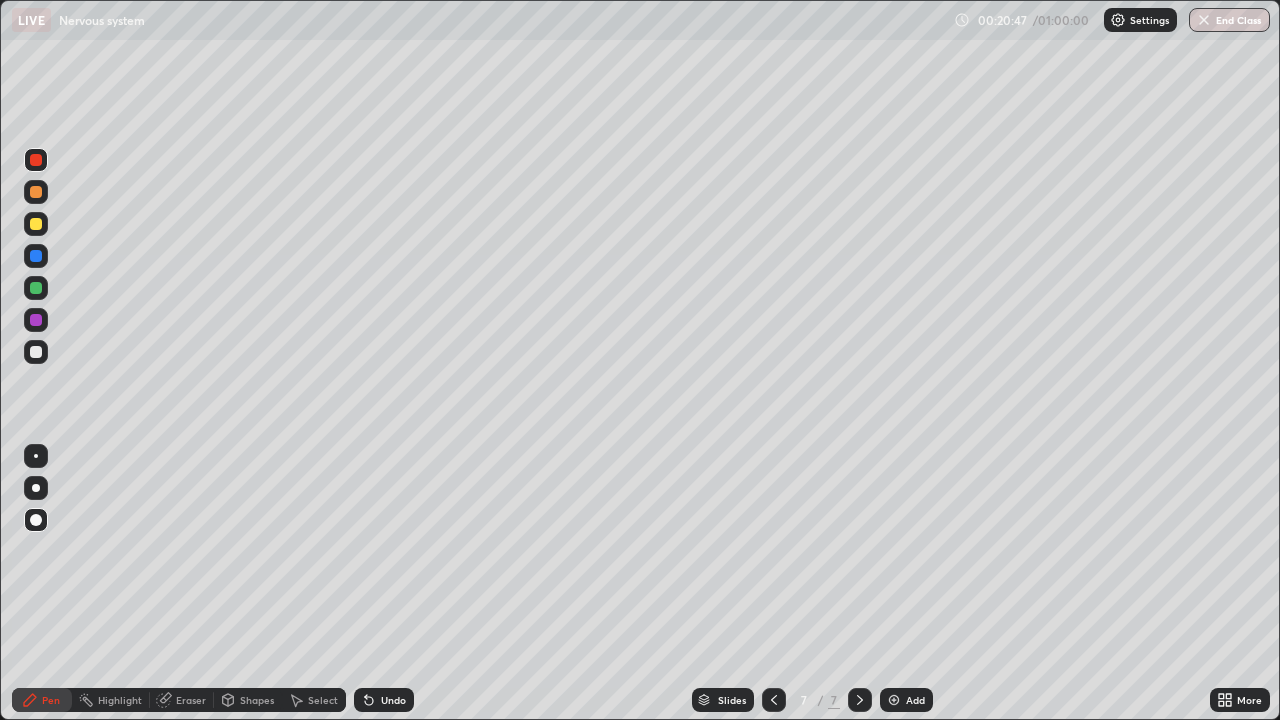 click at bounding box center [36, 224] 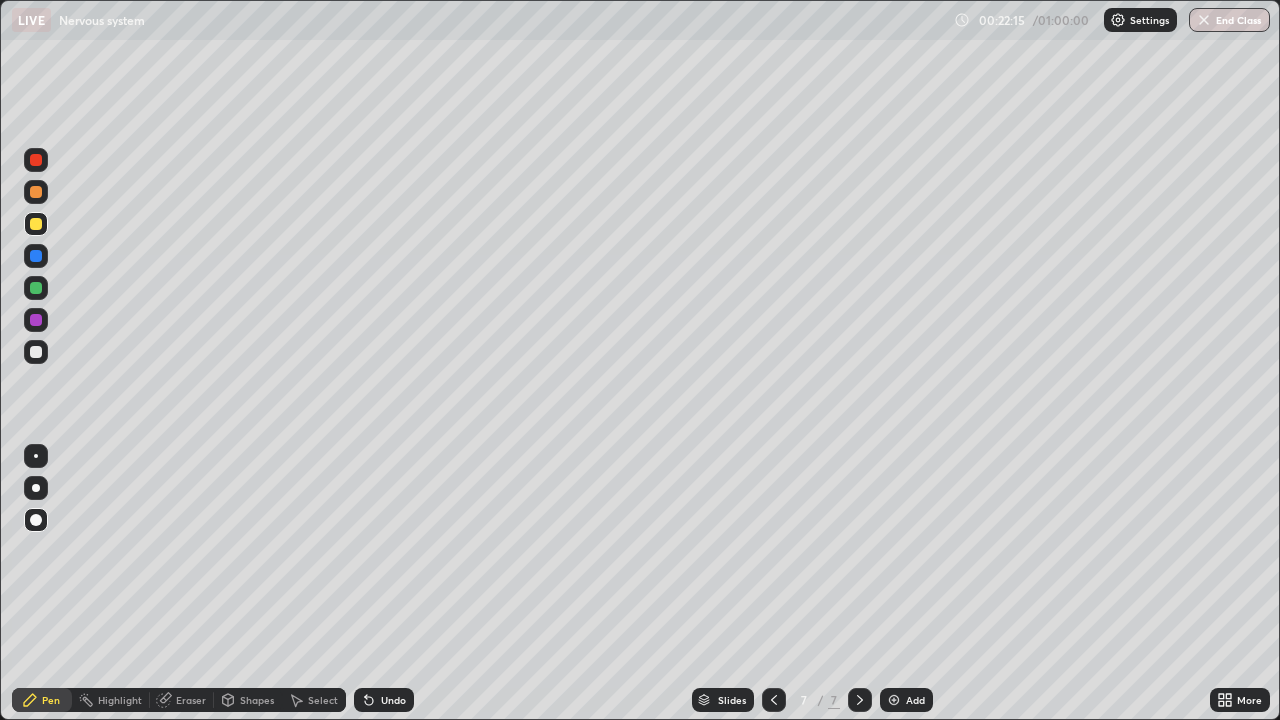click at bounding box center (36, 320) 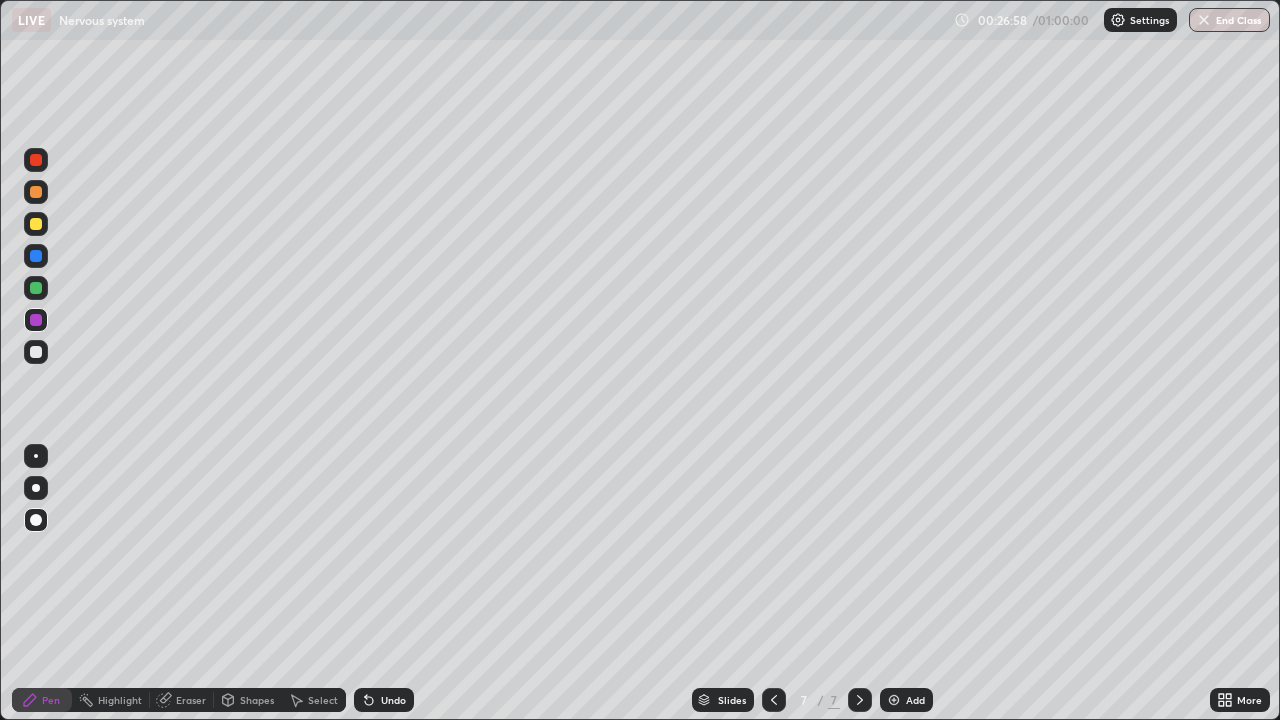 click at bounding box center [36, 352] 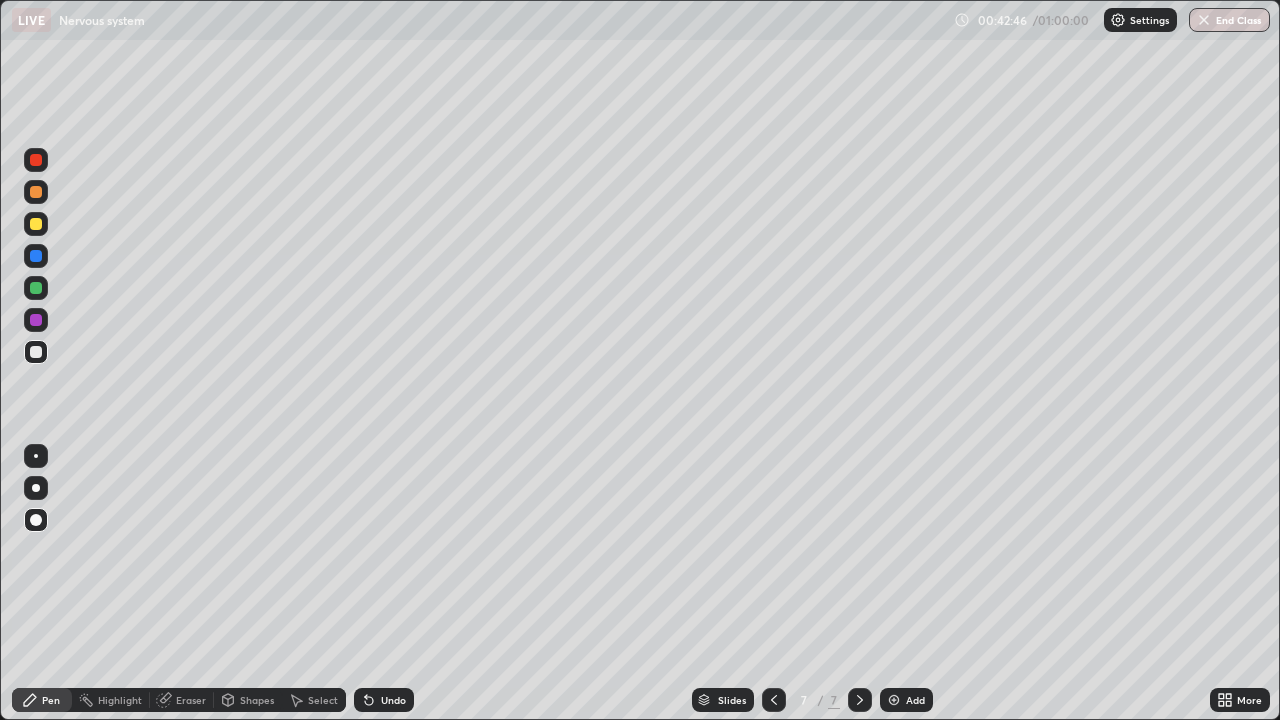 click on "Add" at bounding box center [906, 700] 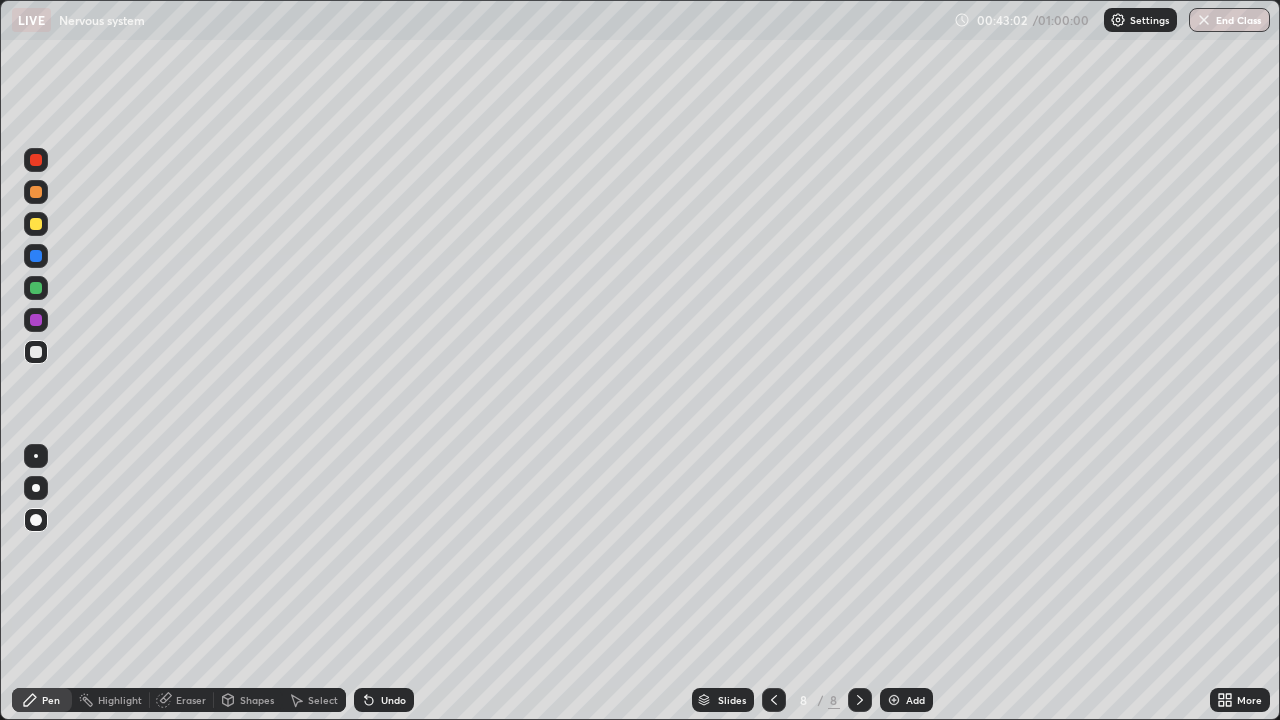click at bounding box center (36, 352) 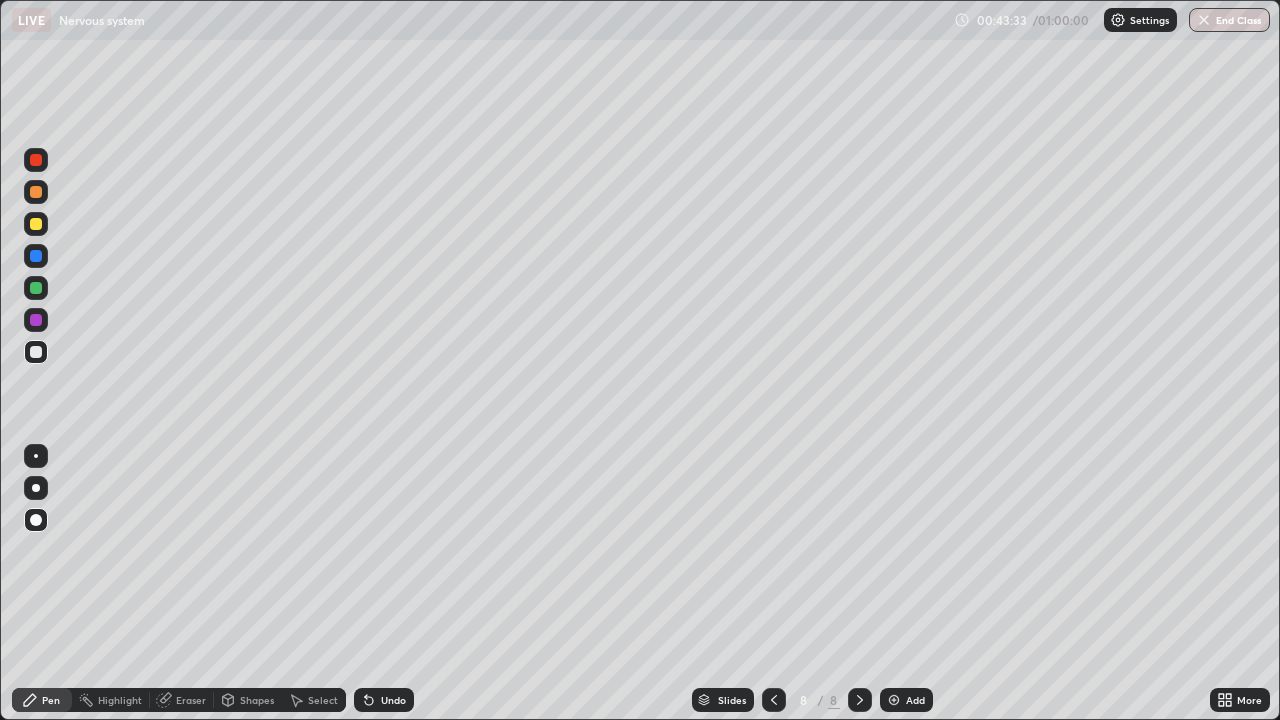 click at bounding box center (36, 224) 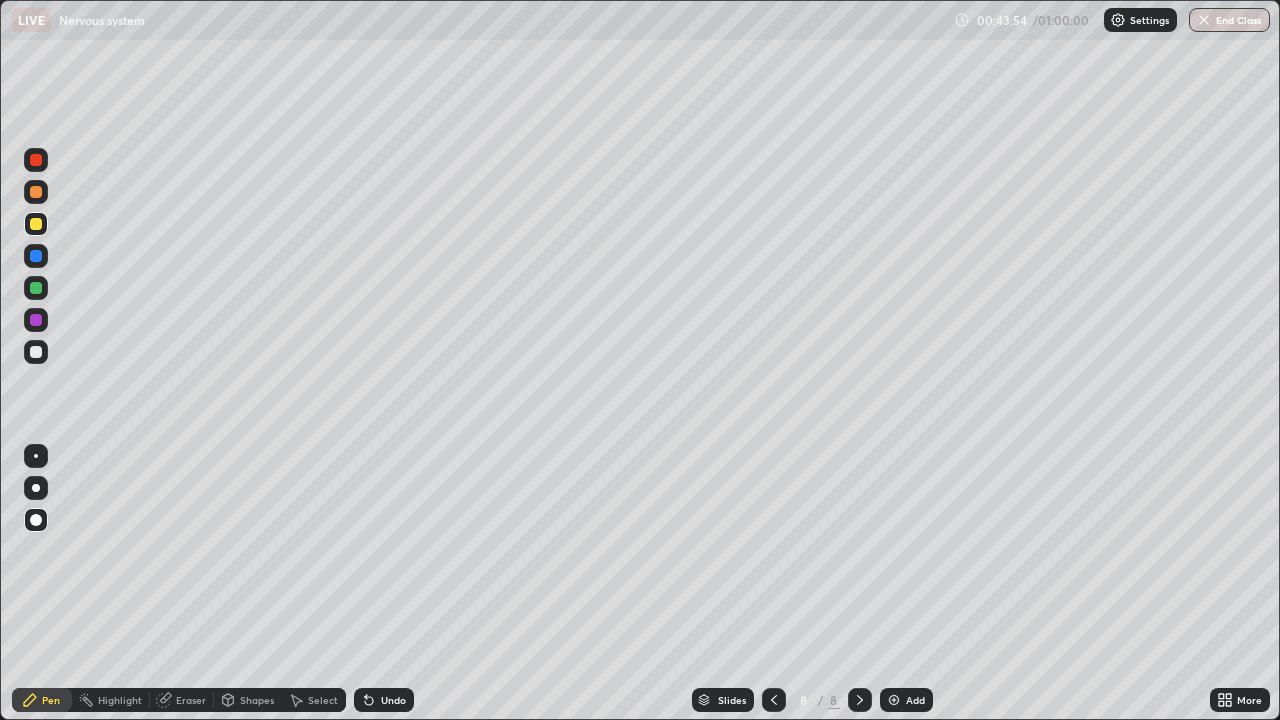 click at bounding box center [36, 352] 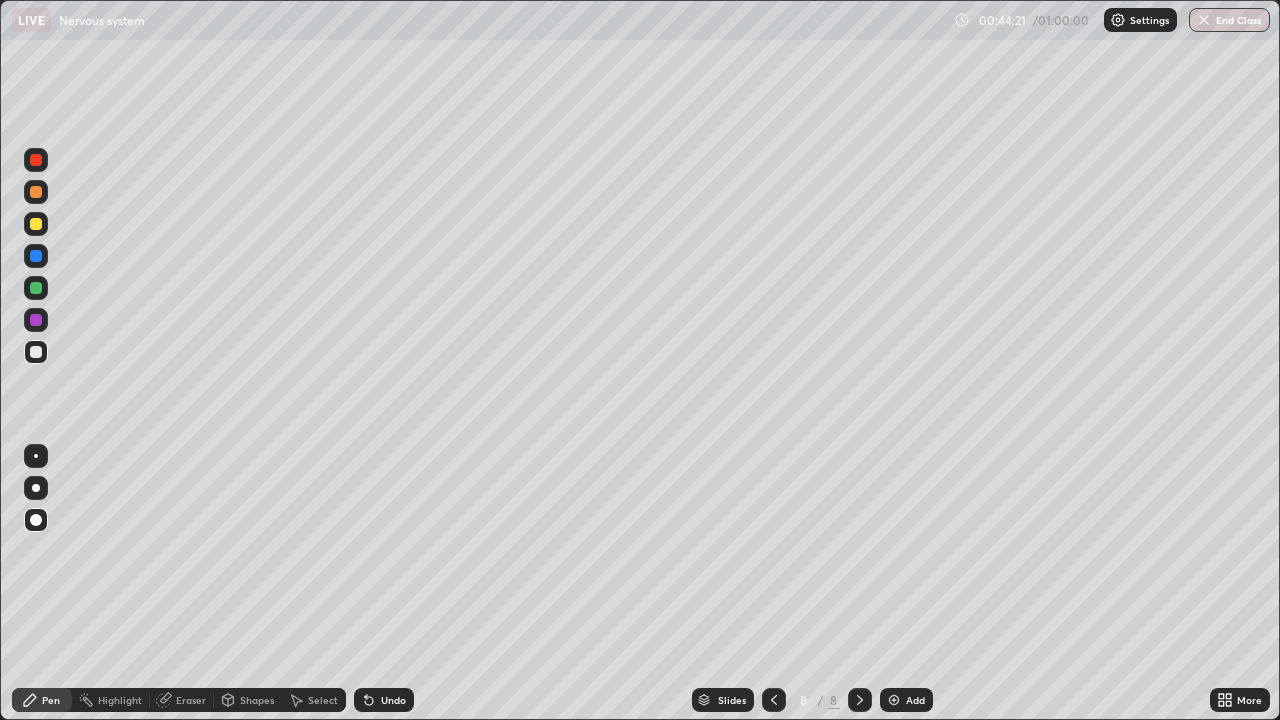 click on "Add" at bounding box center (915, 700) 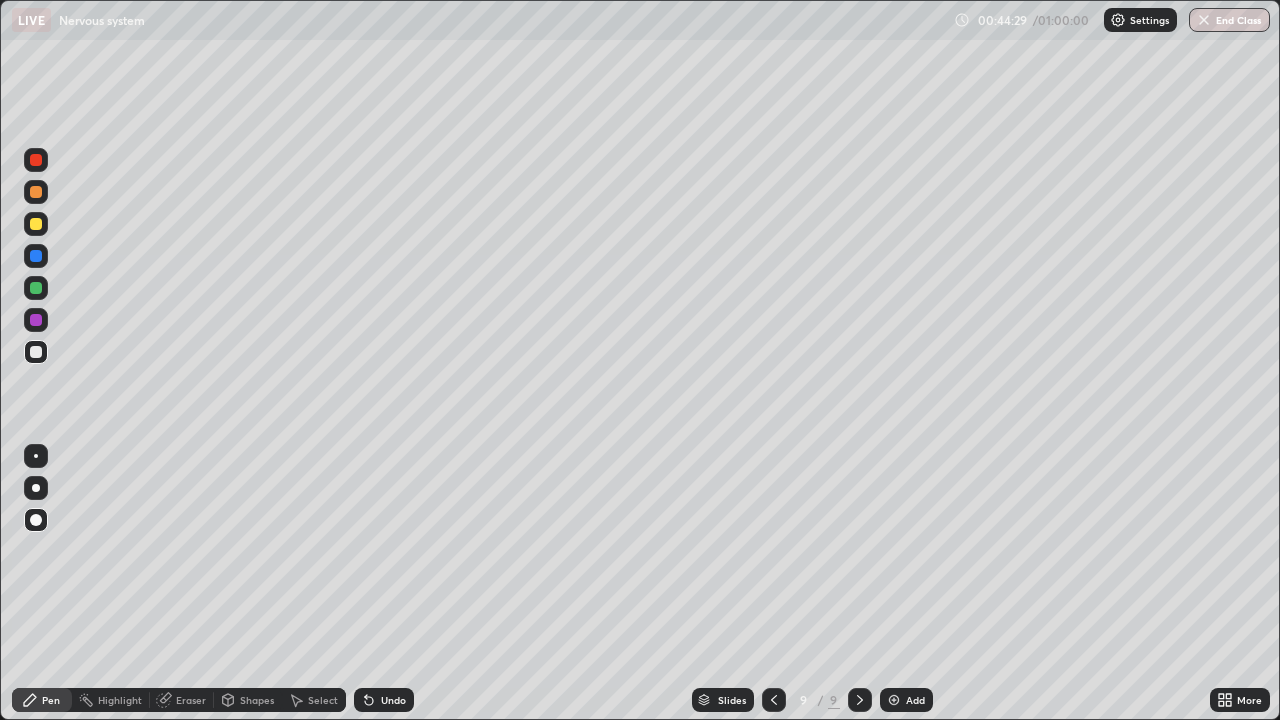 click at bounding box center [36, 224] 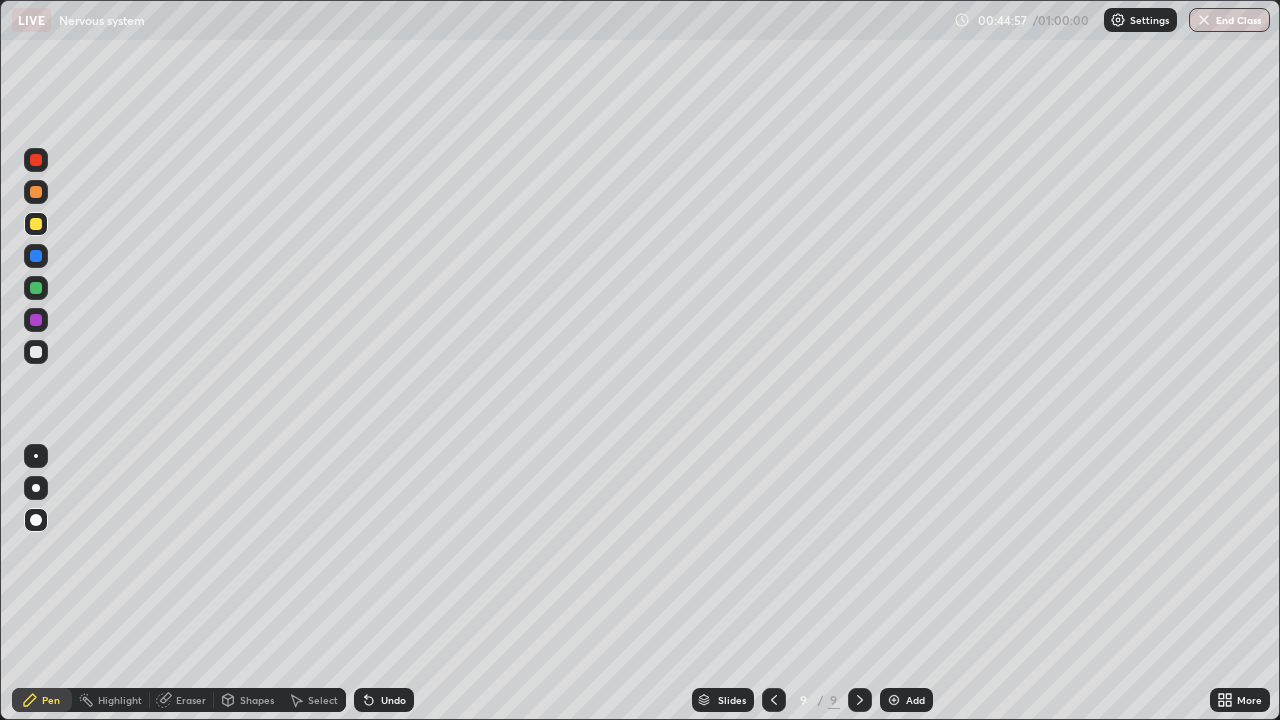 click at bounding box center [36, 160] 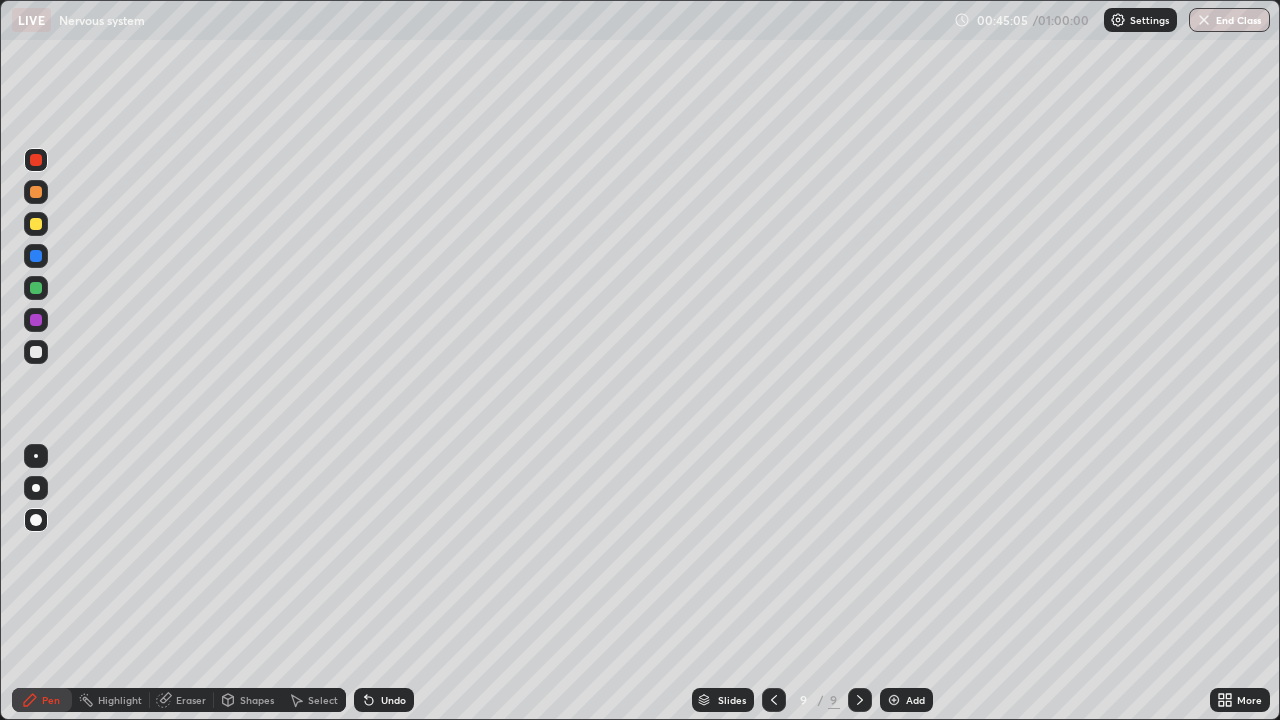 click at bounding box center [36, 192] 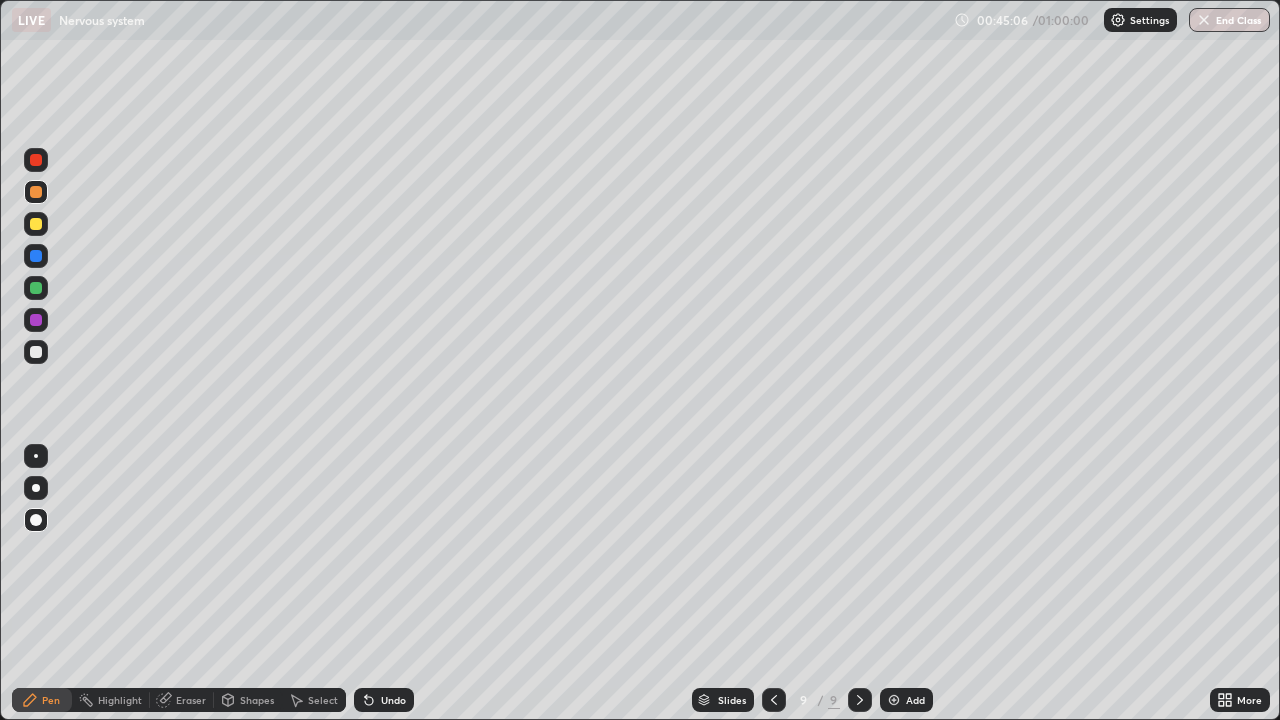 click at bounding box center [36, 352] 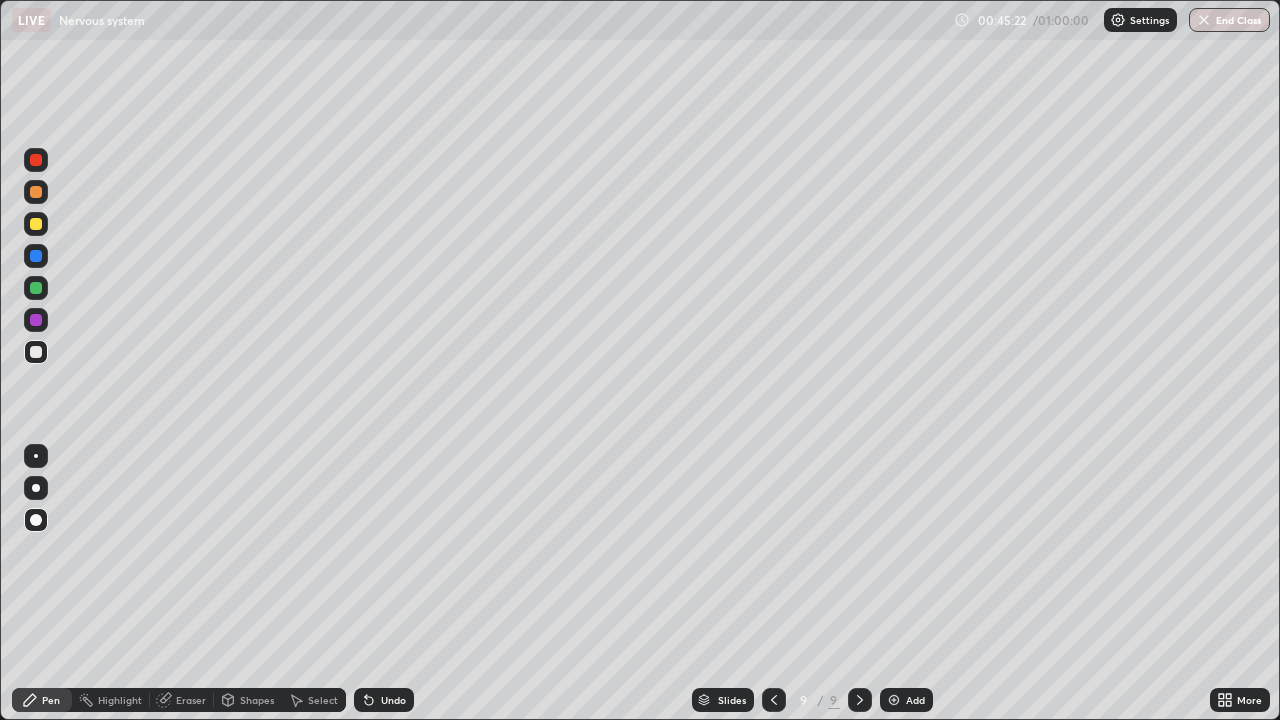 click on "Undo" at bounding box center (384, 700) 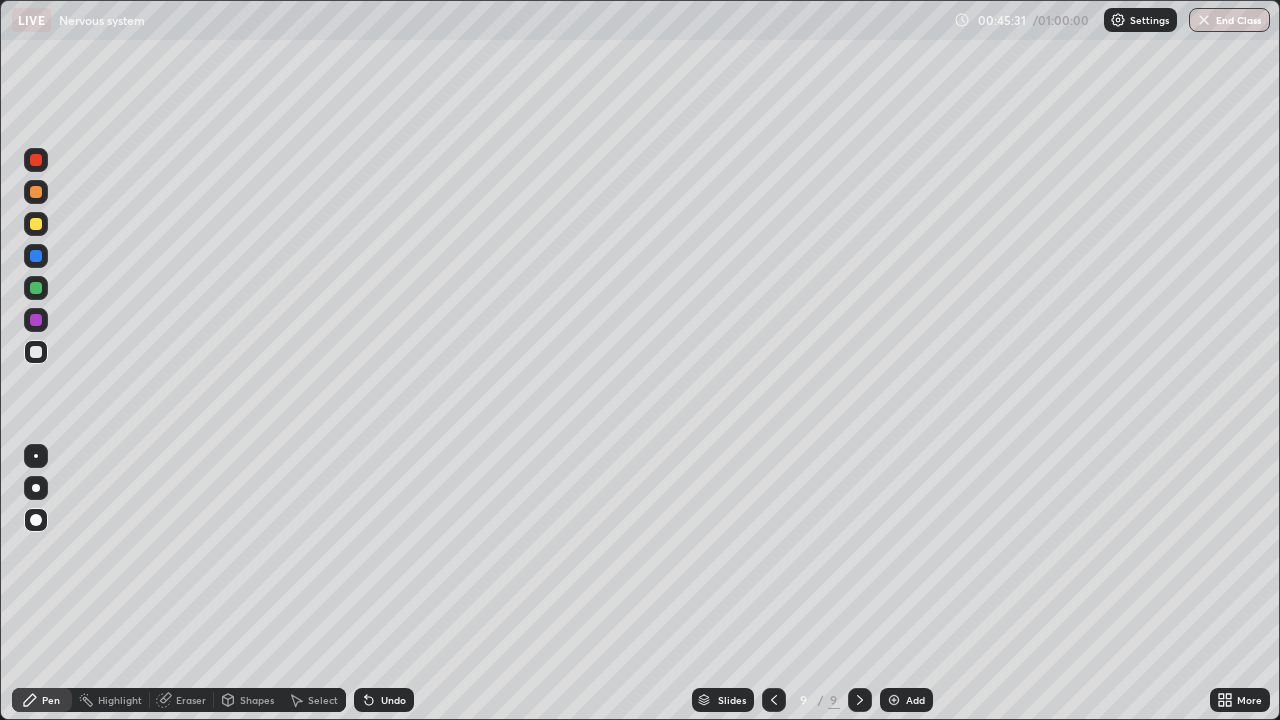 click at bounding box center (36, 320) 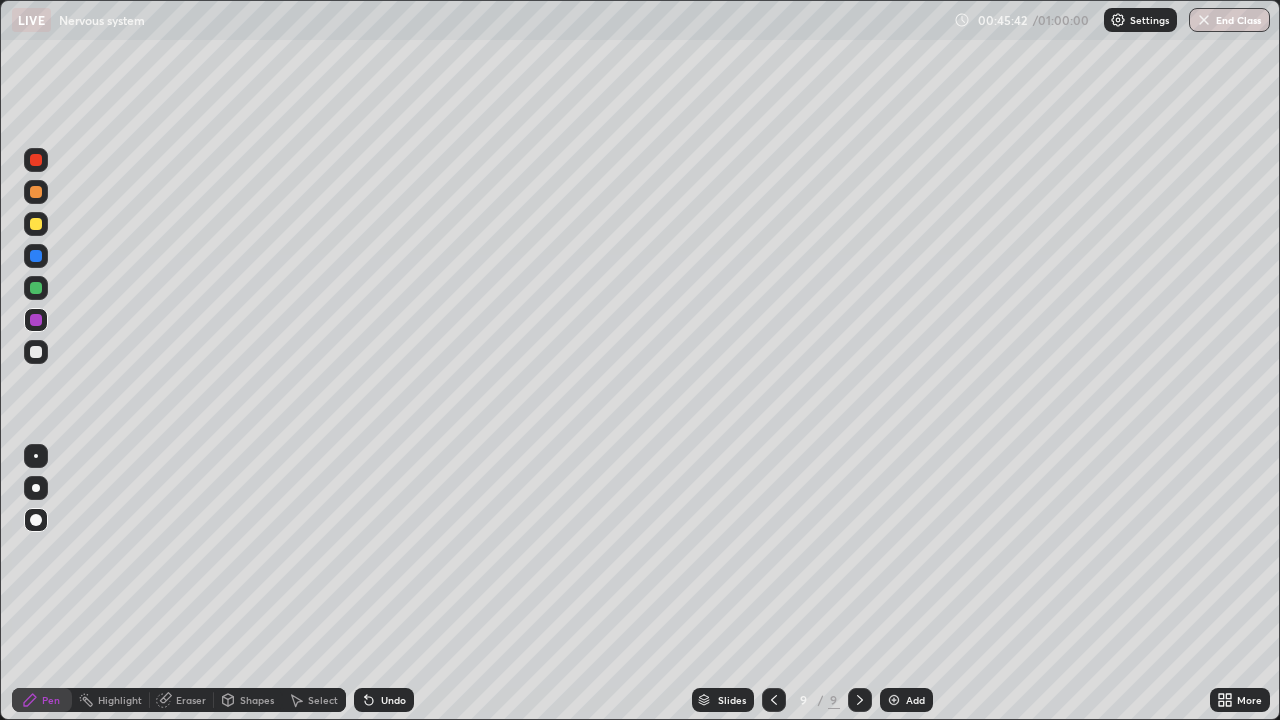 click at bounding box center [36, 352] 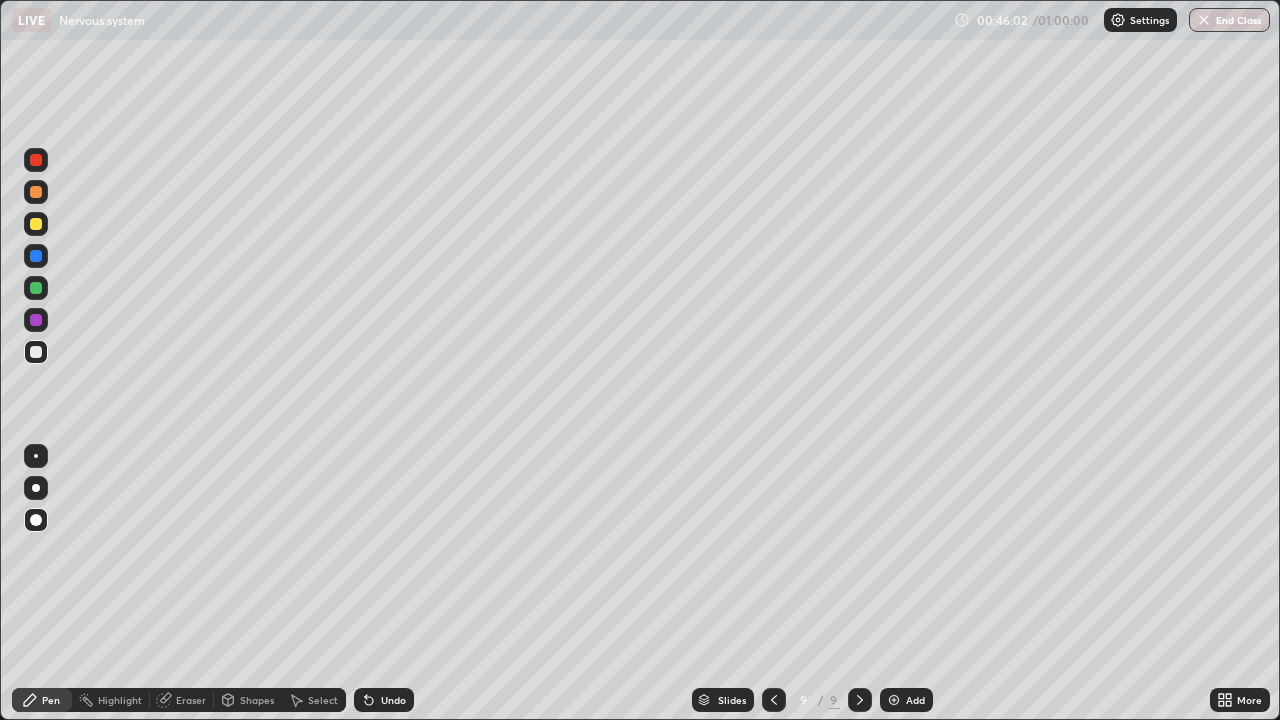 click on "Eraser" at bounding box center (191, 700) 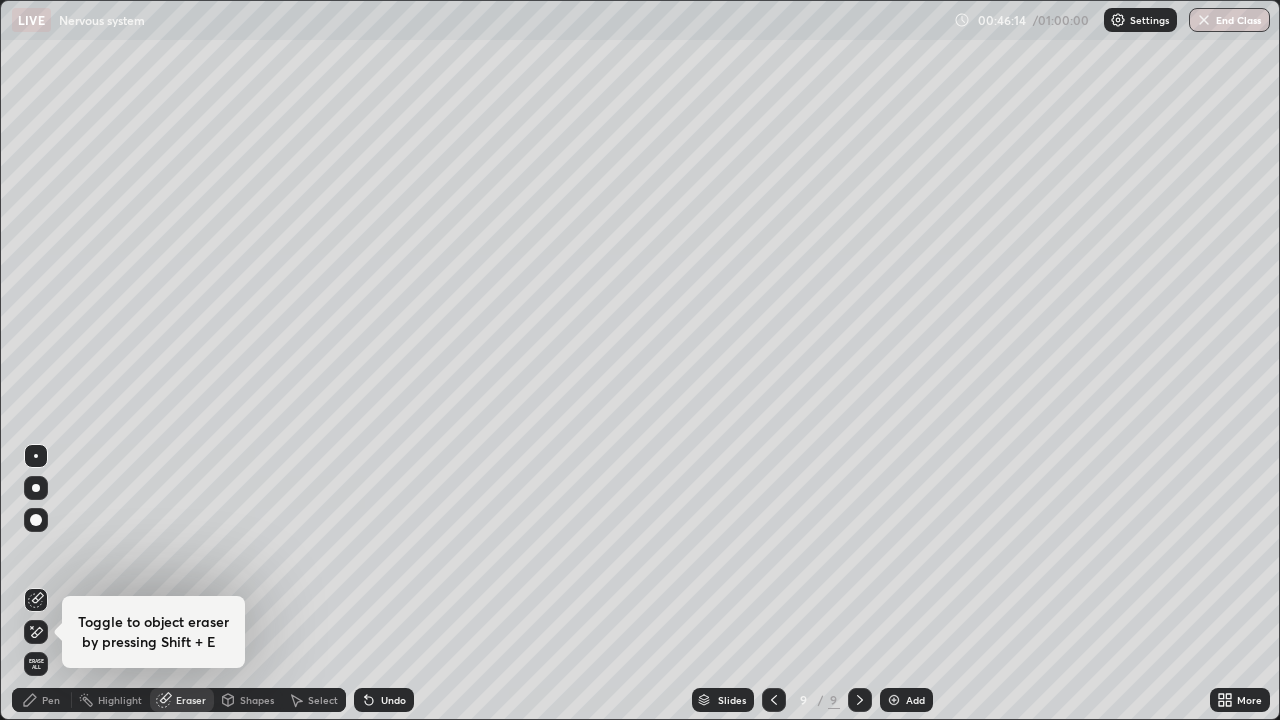 click on "Pen" at bounding box center [42, 700] 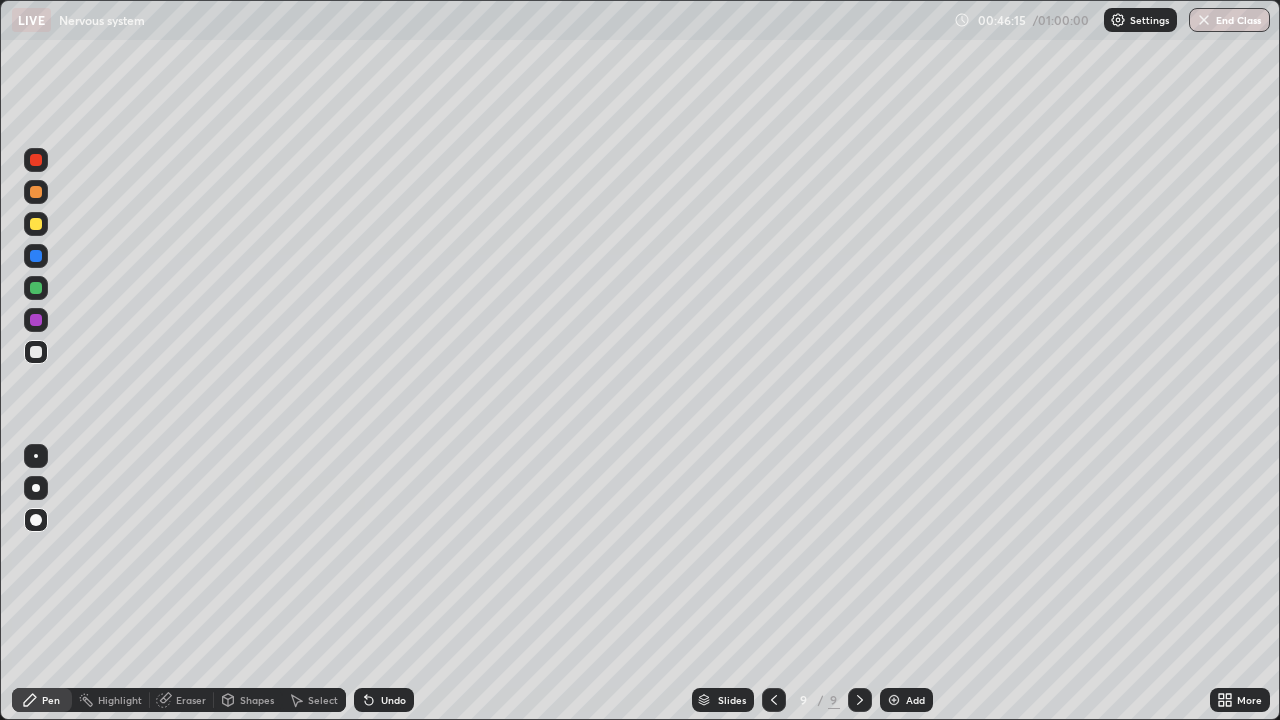 click on "Pen" at bounding box center [42, 700] 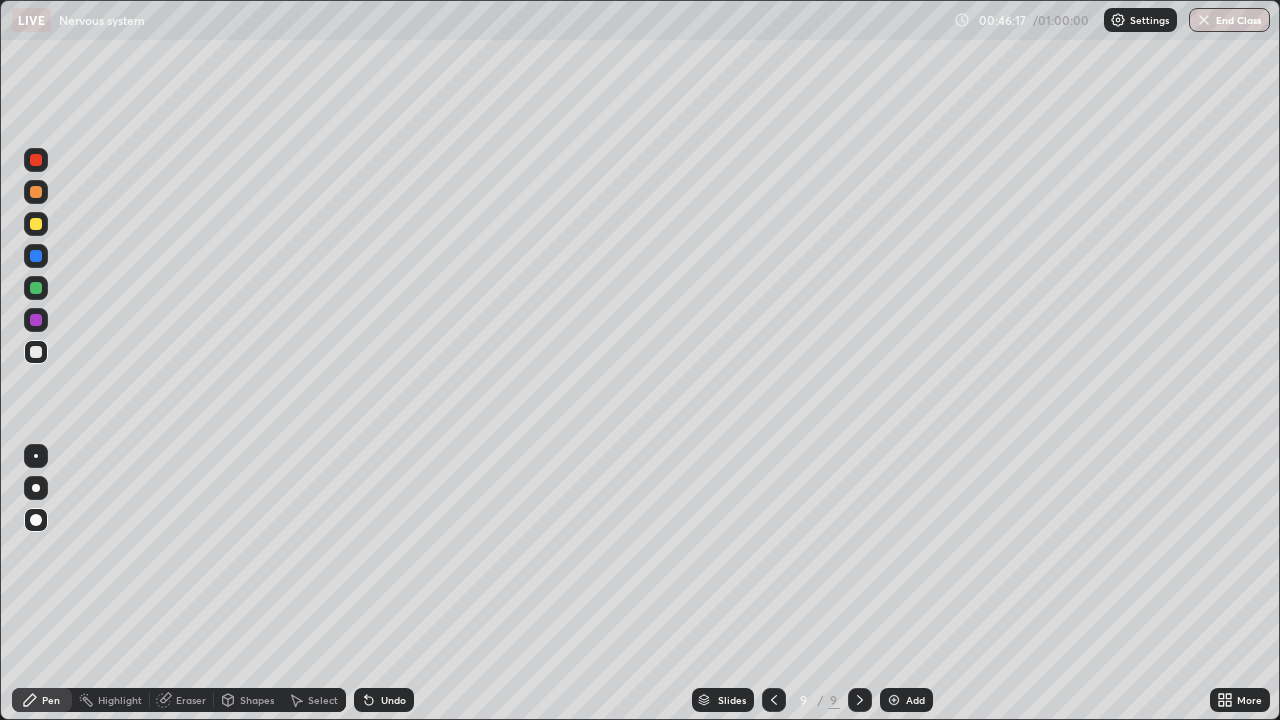 click at bounding box center (36, 224) 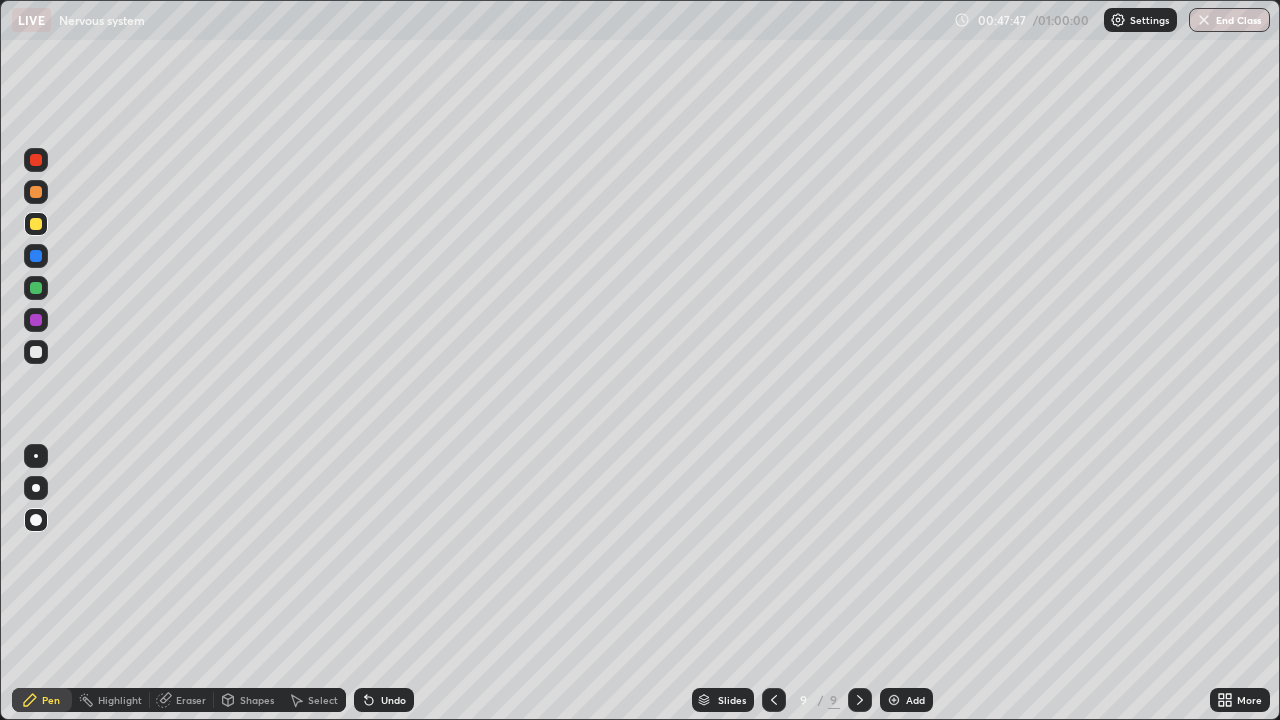 click at bounding box center [36, 352] 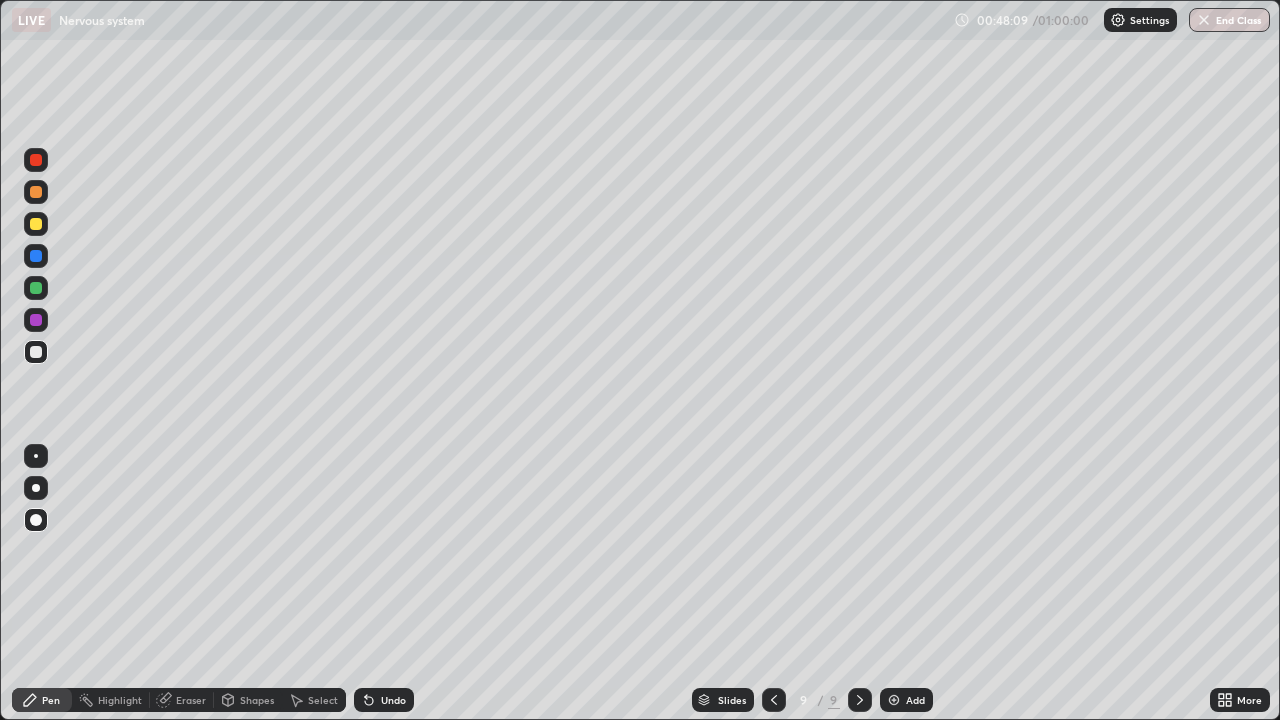 click on "Add" at bounding box center [915, 700] 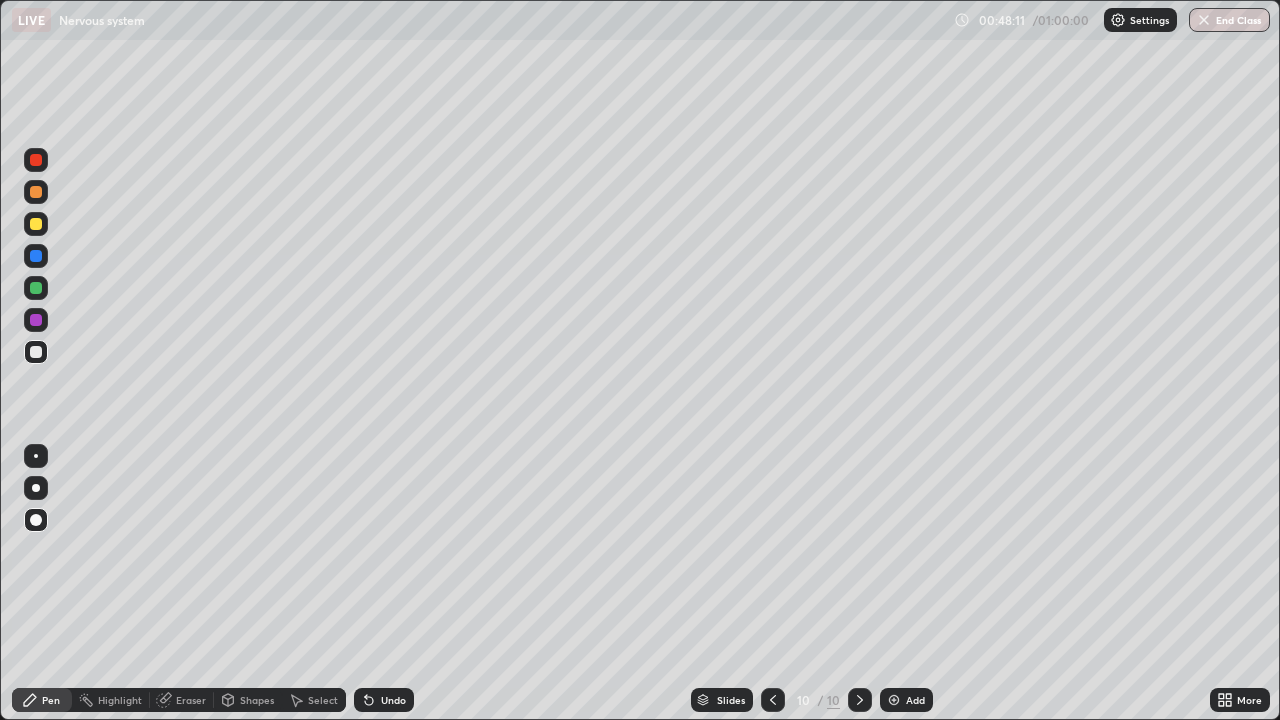click at bounding box center (36, 224) 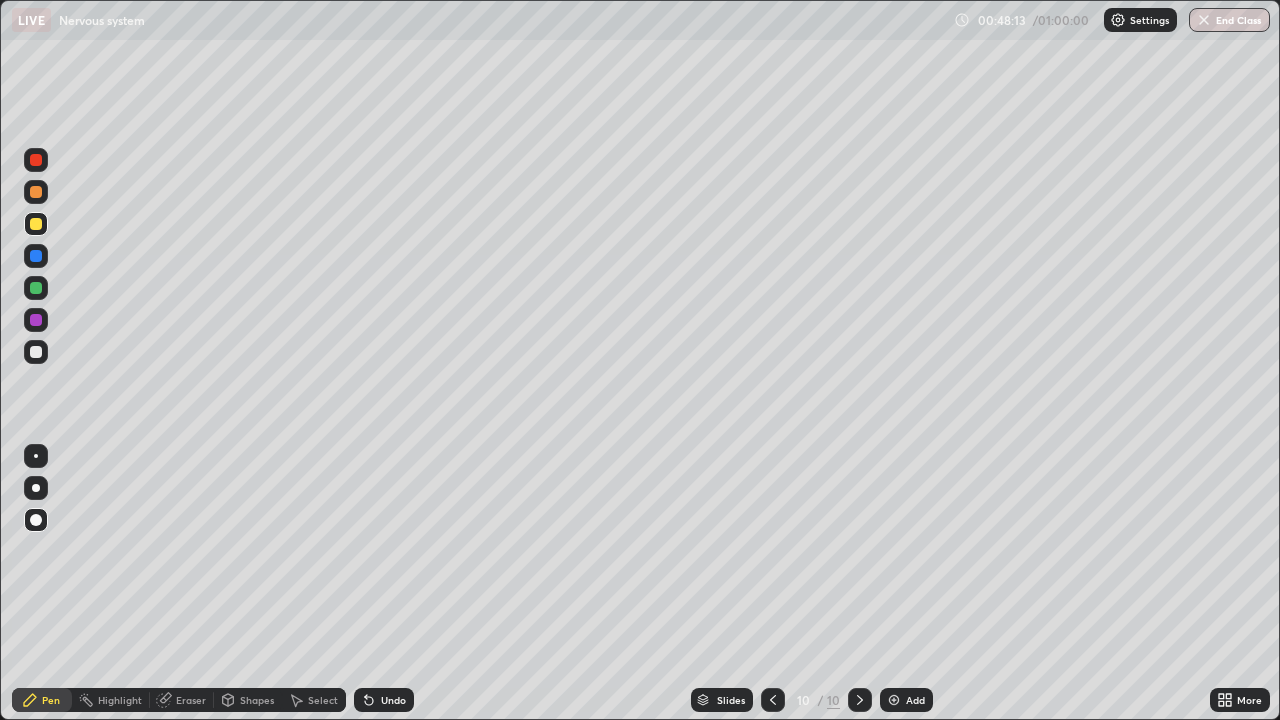 click at bounding box center (36, 224) 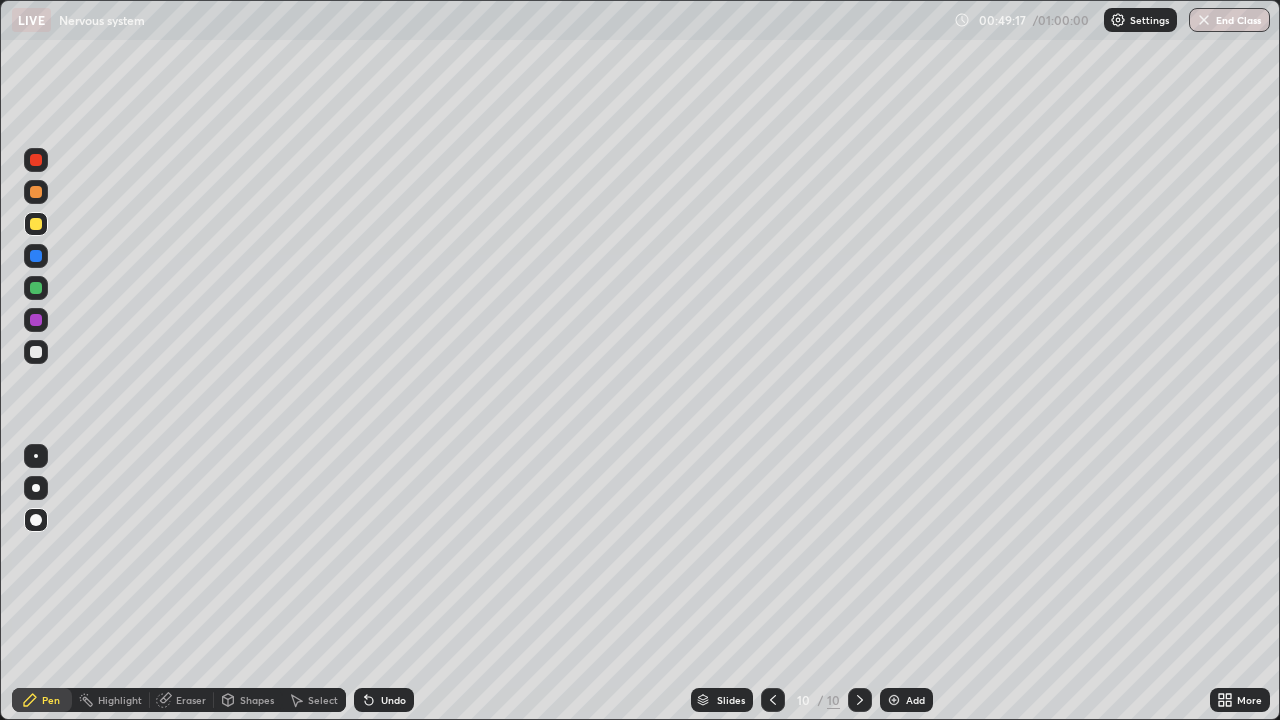 click 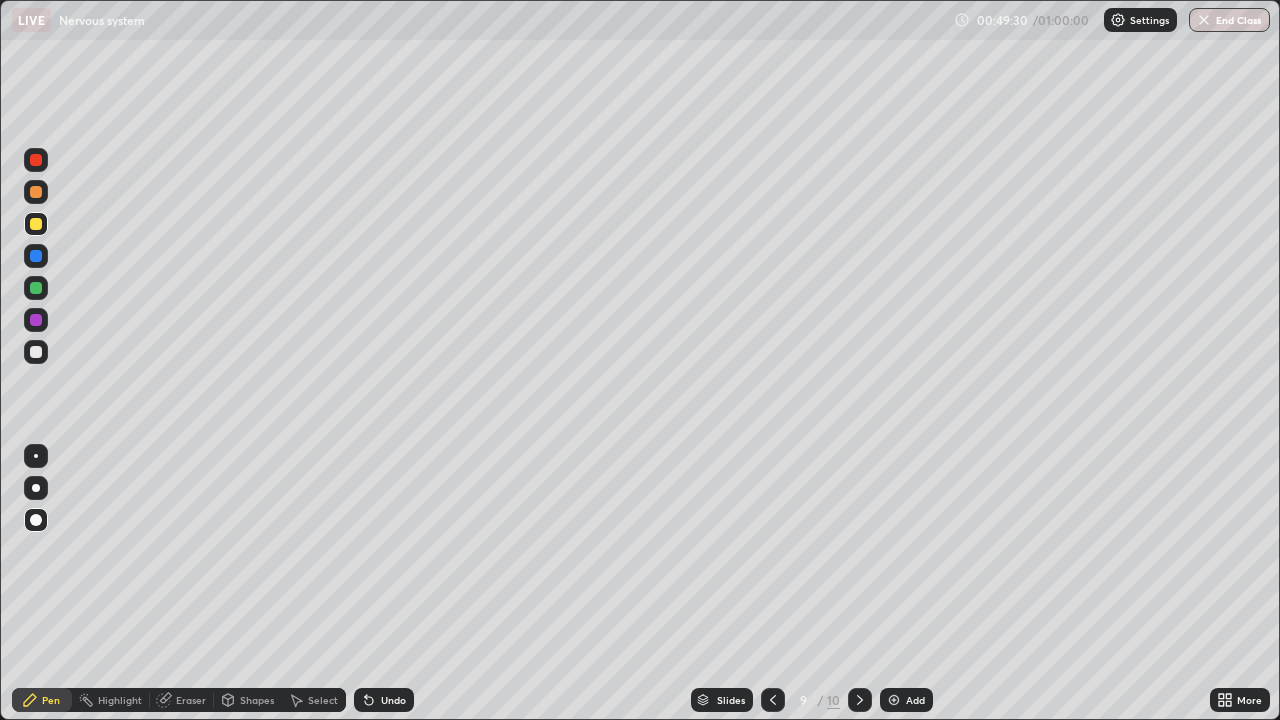 click 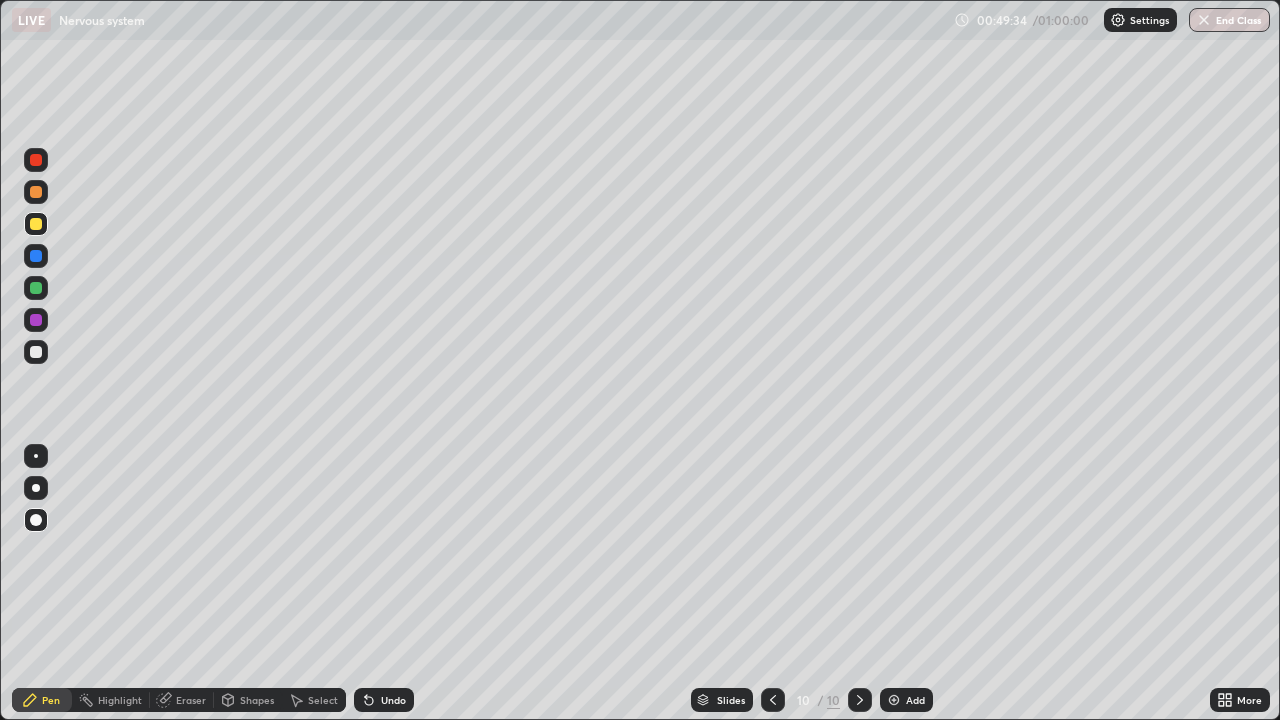 click at bounding box center [36, 192] 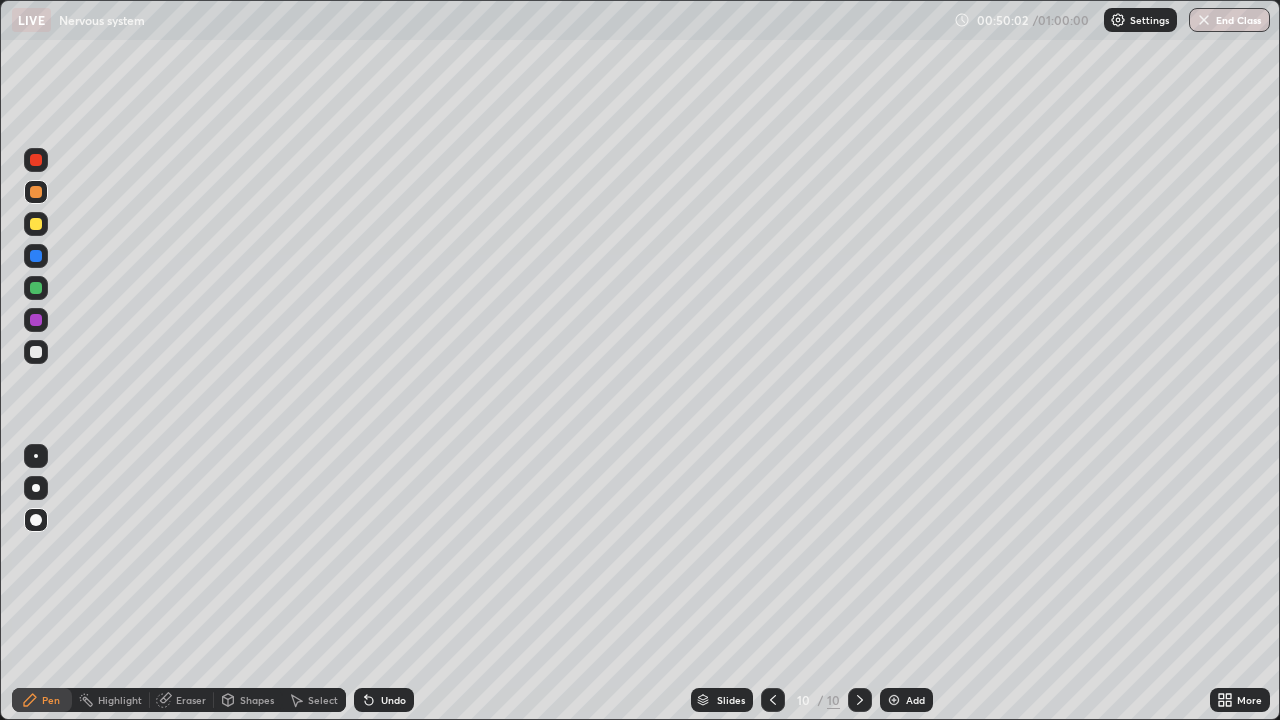 click at bounding box center [36, 224] 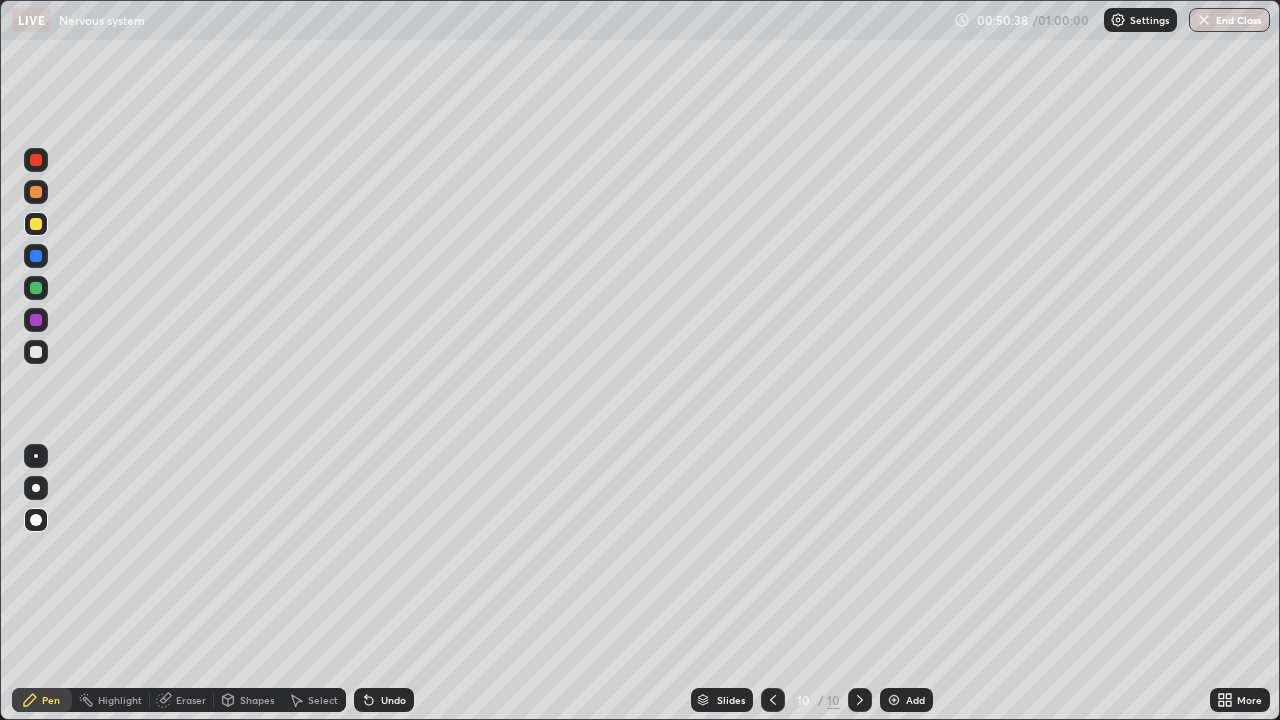 click at bounding box center [36, 352] 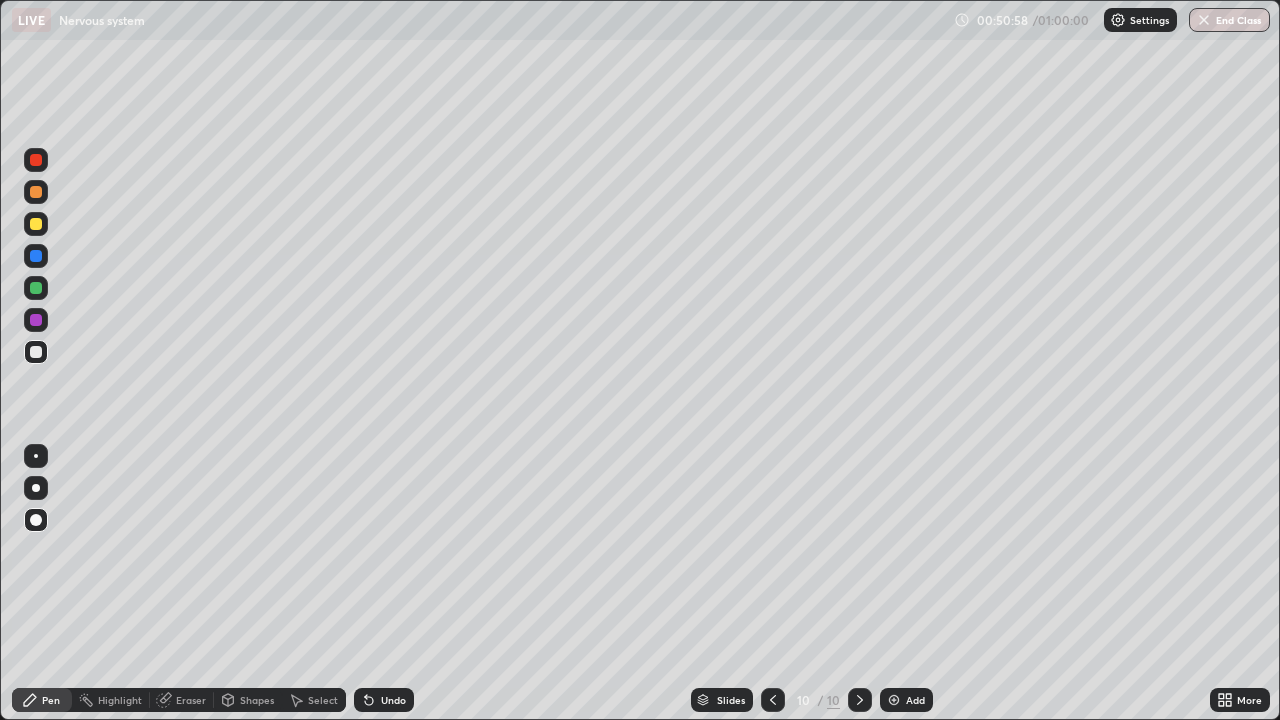 click at bounding box center (36, 224) 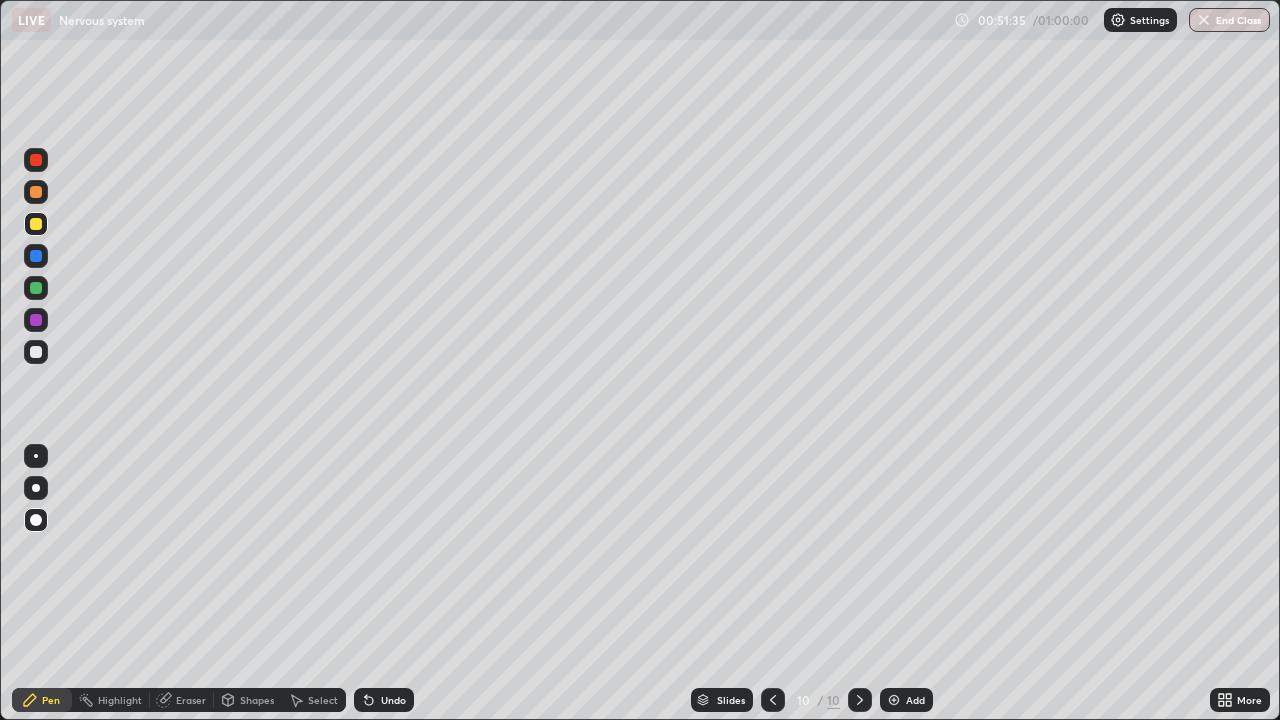 click at bounding box center (36, 352) 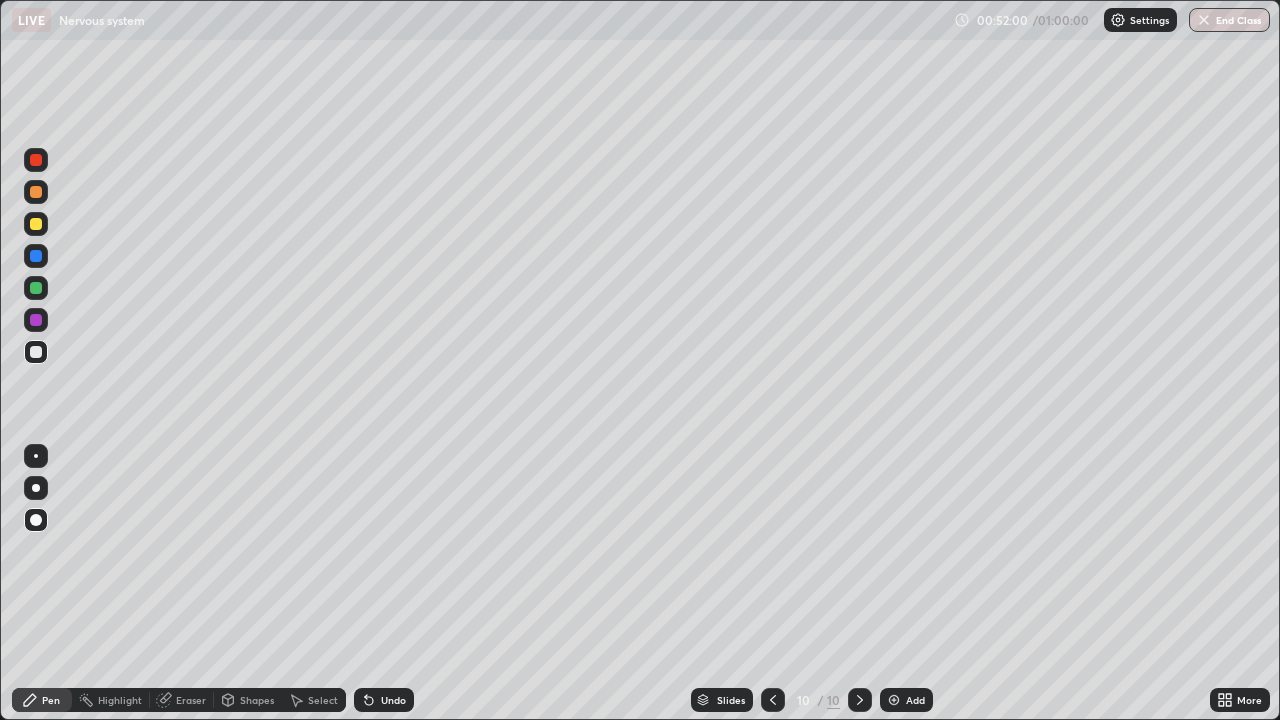 click at bounding box center [36, 320] 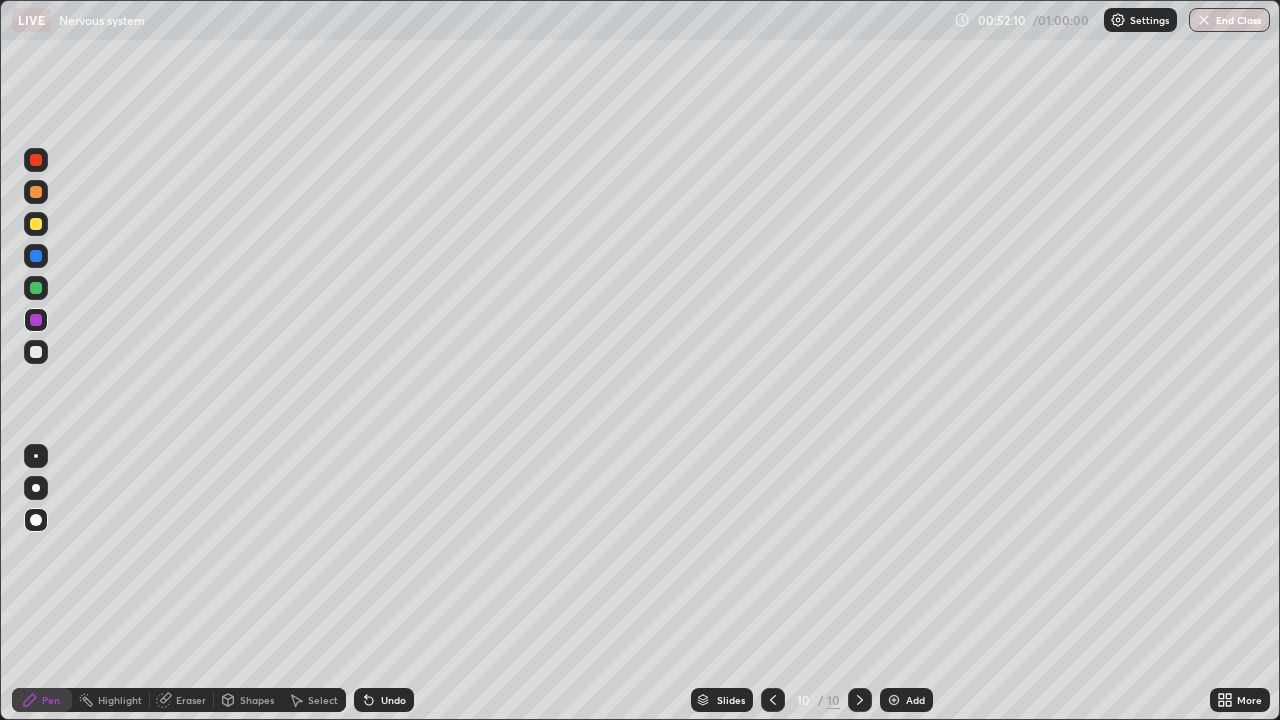click at bounding box center (36, 224) 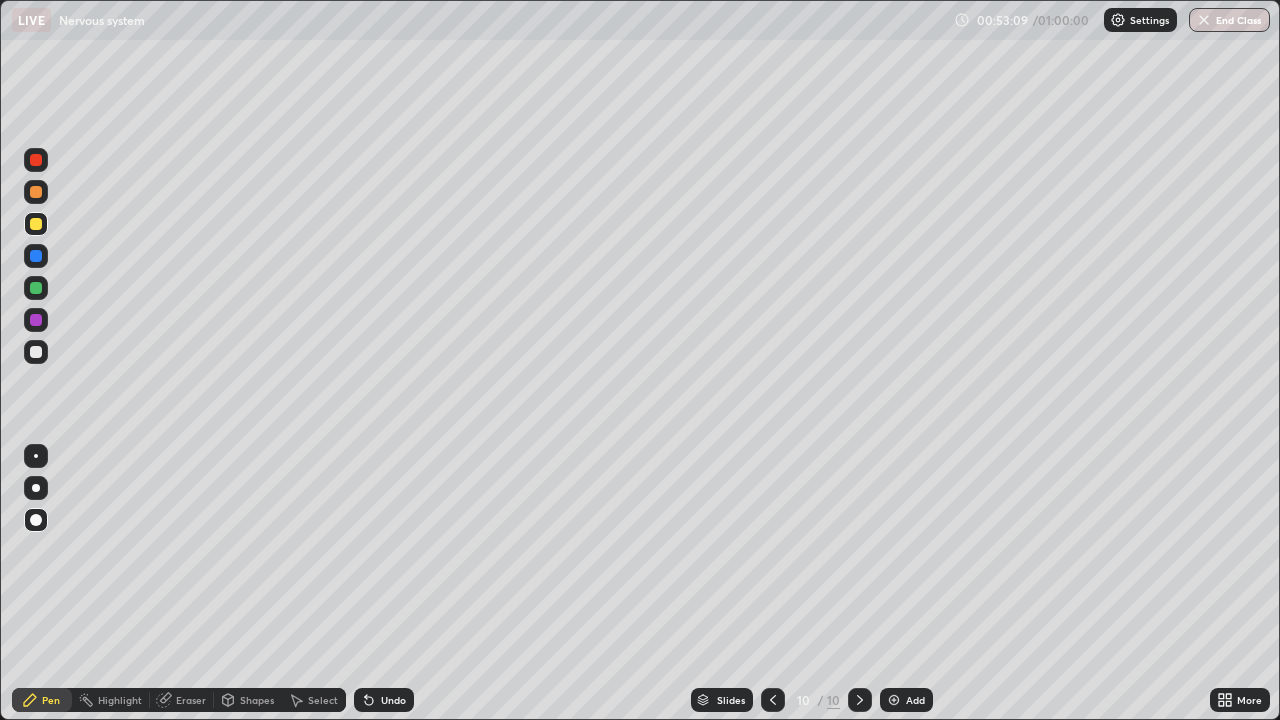 click at bounding box center [36, 192] 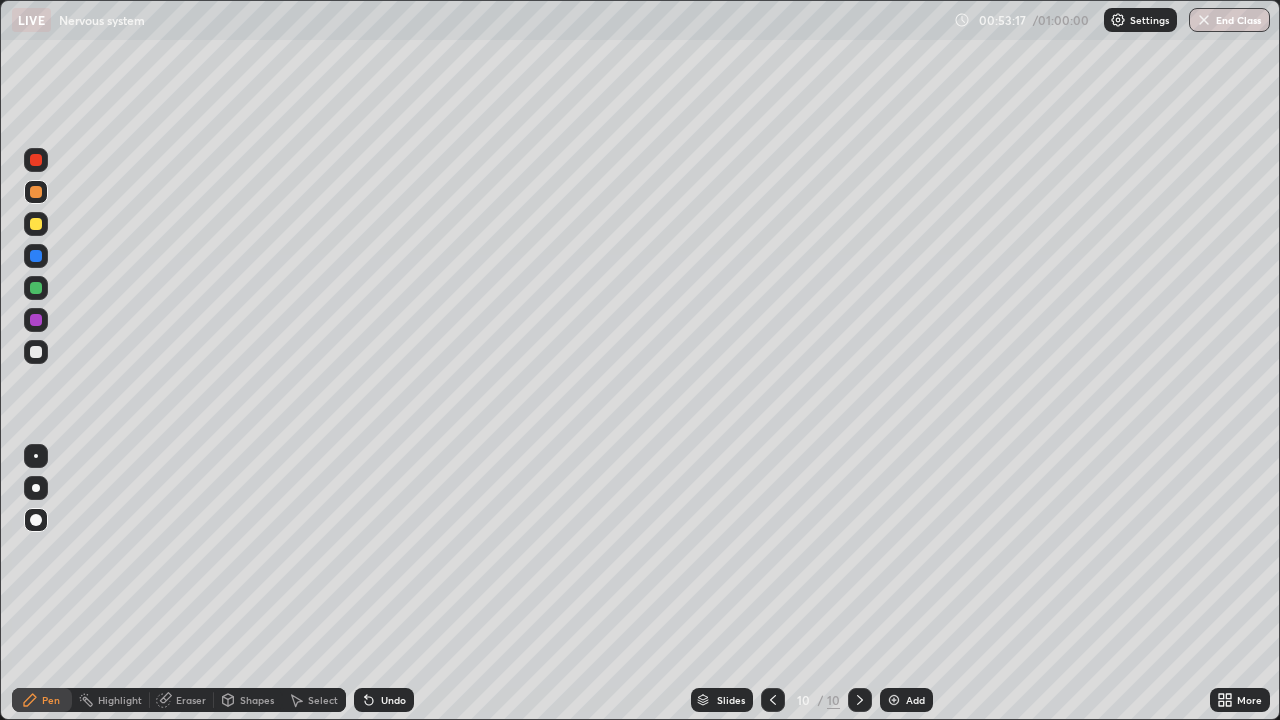 click at bounding box center (36, 352) 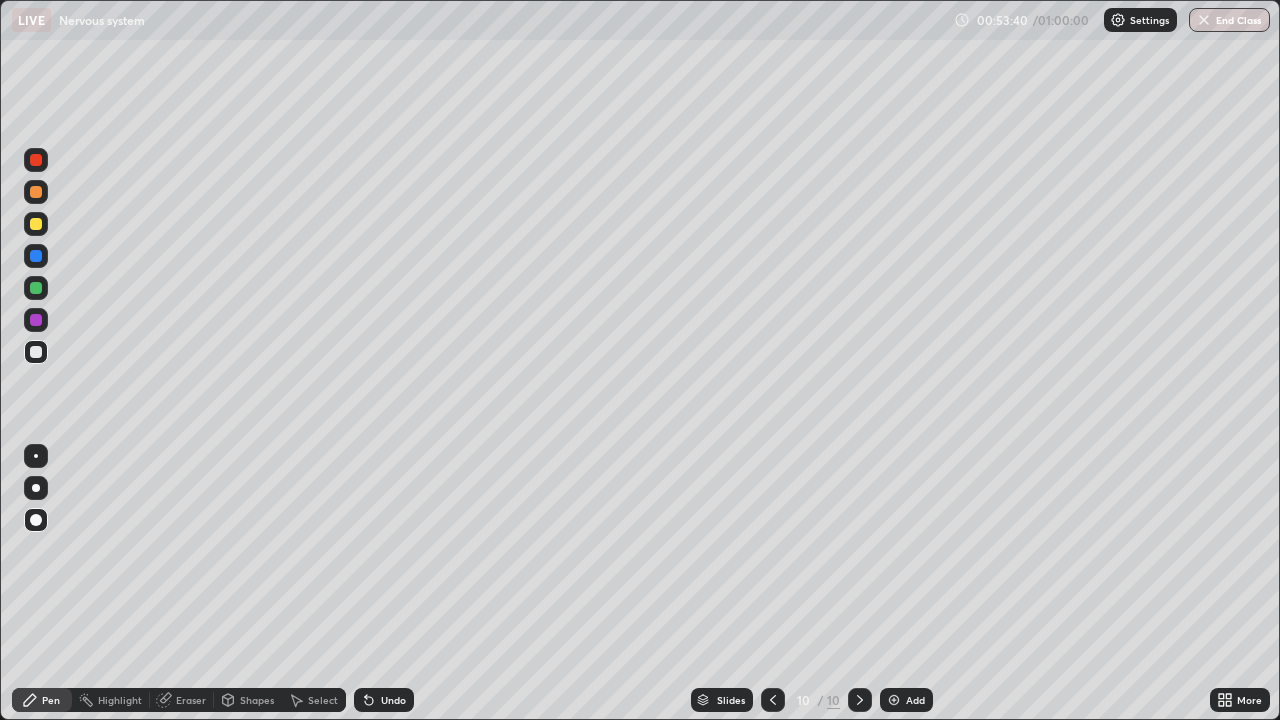 click on "Undo" at bounding box center (393, 700) 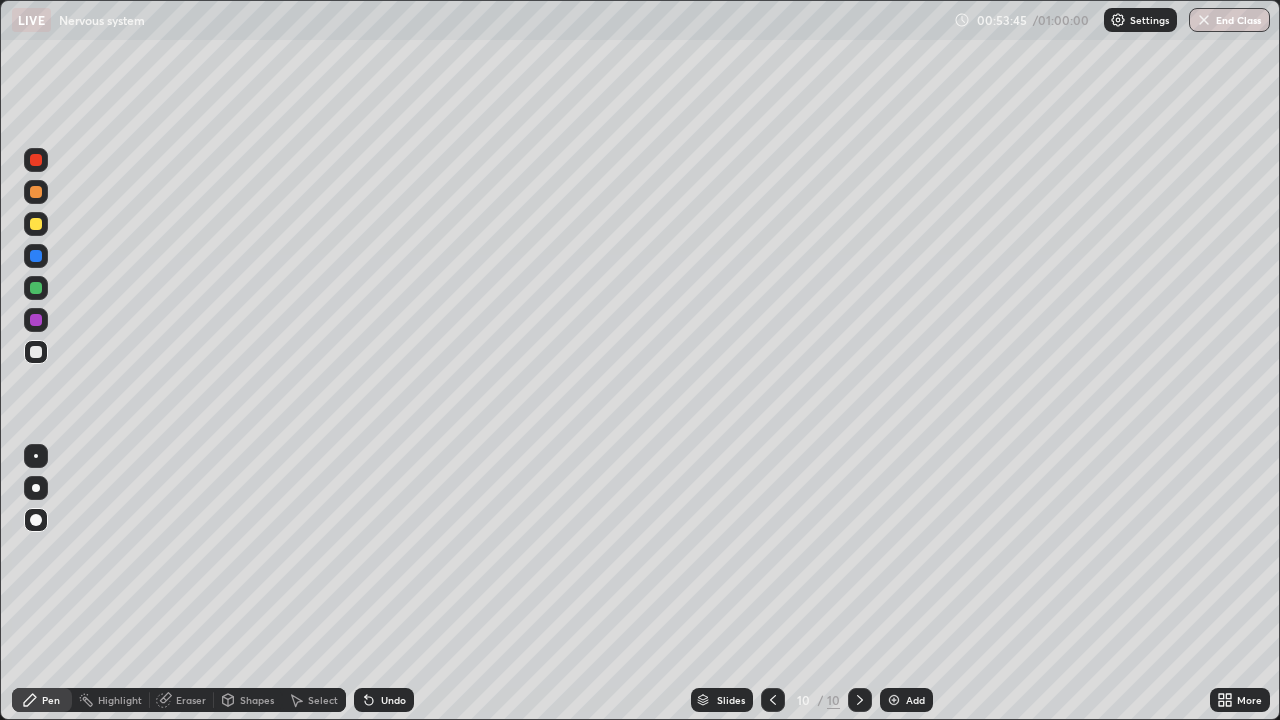 click on "Eraser" at bounding box center (191, 700) 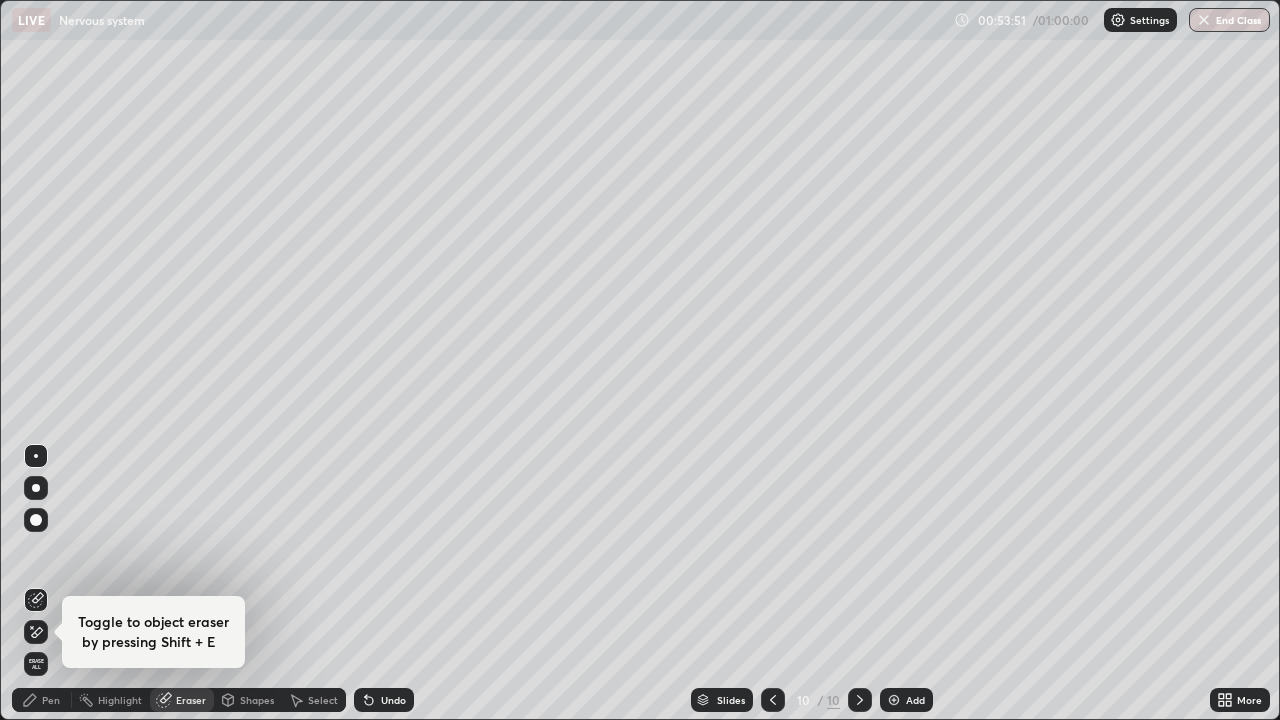 click on "Pen" at bounding box center (42, 700) 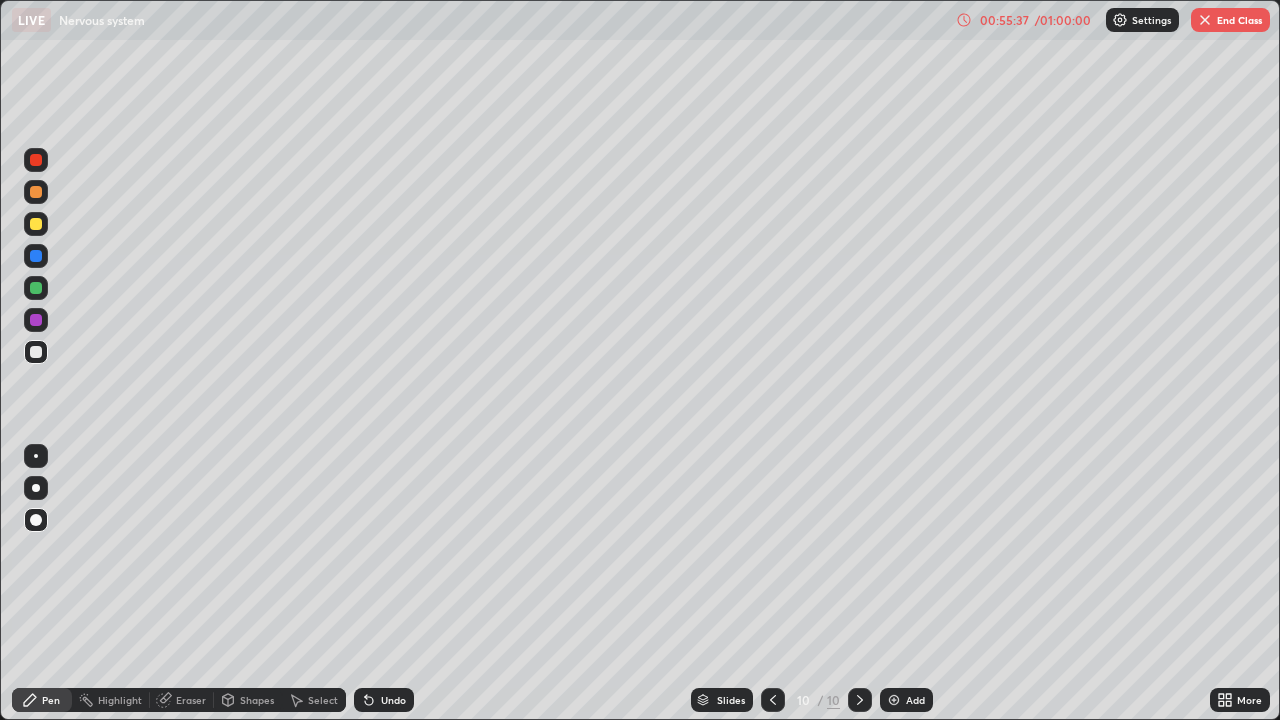 click on "End Class" at bounding box center [1230, 20] 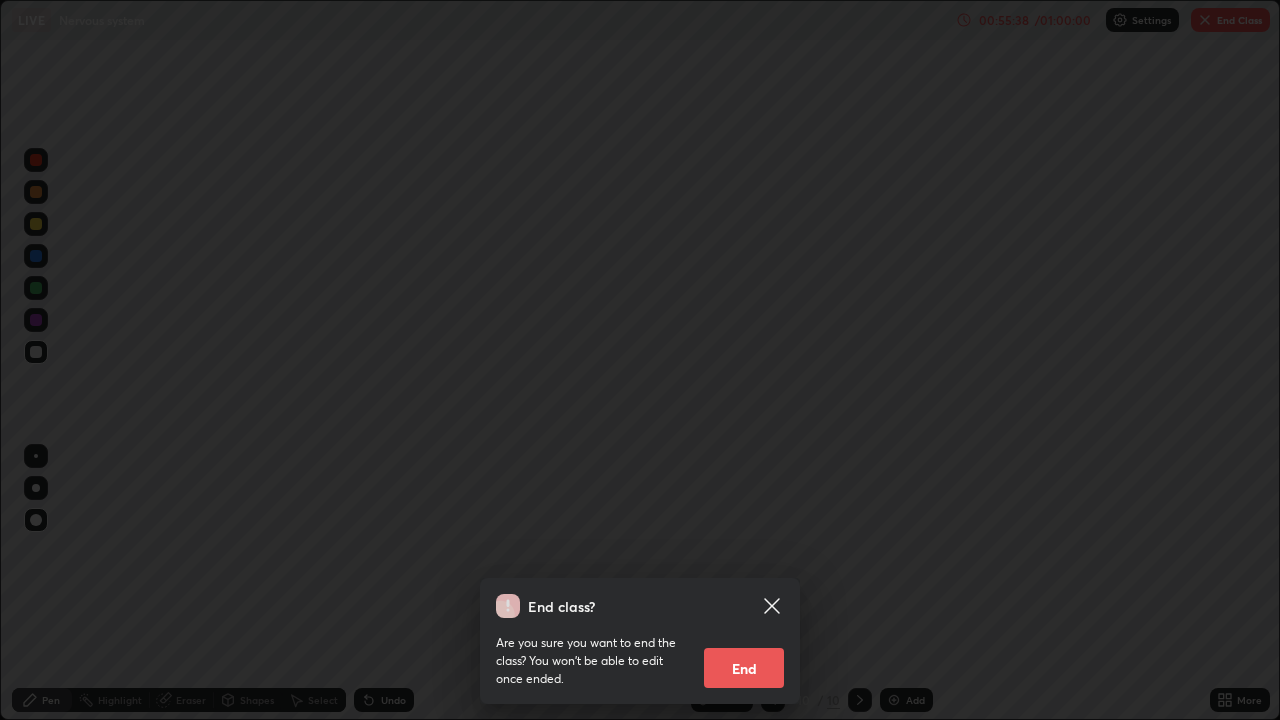 click on "End" at bounding box center (744, 668) 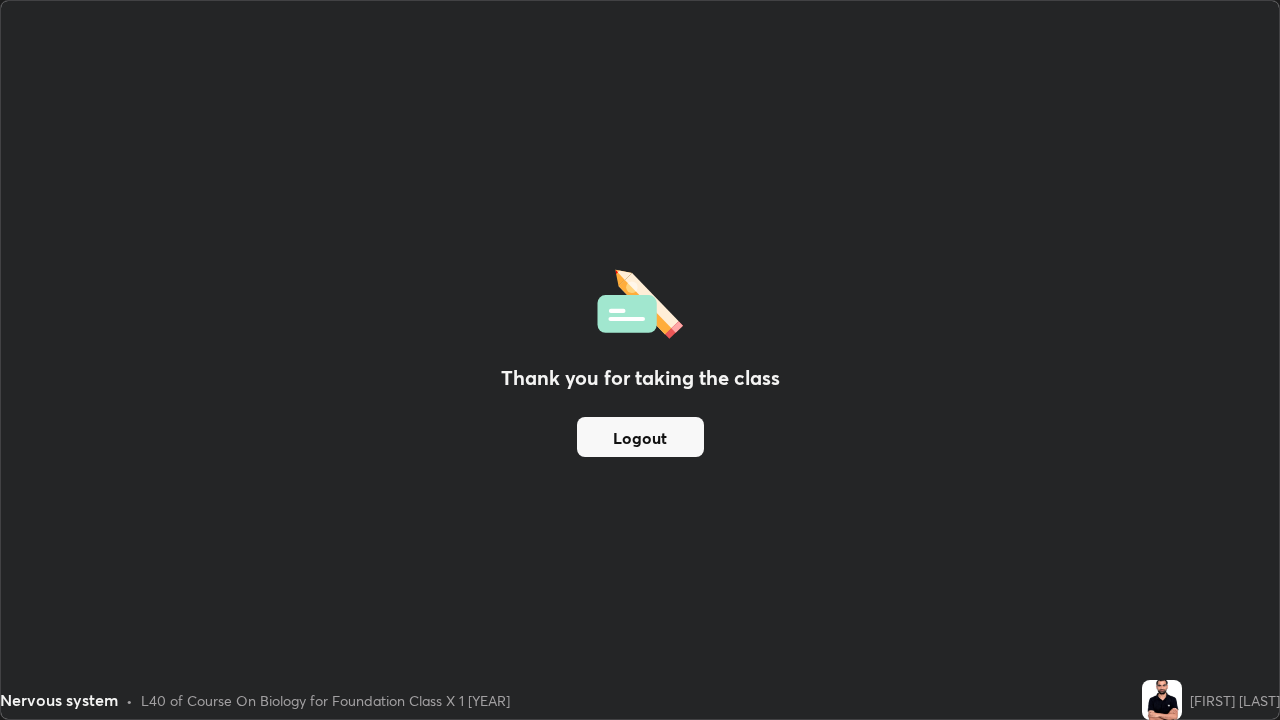 click on "Logout" at bounding box center (640, 437) 